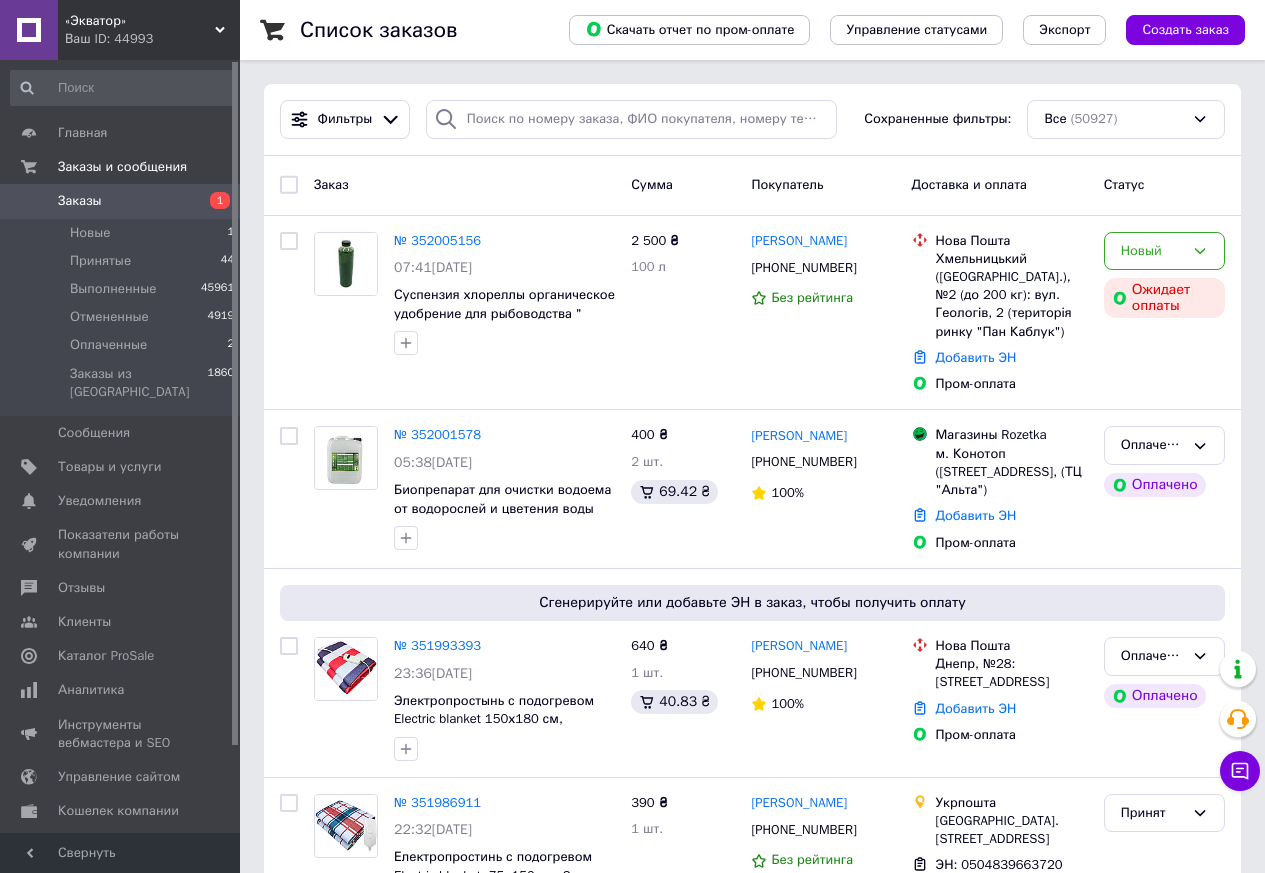 scroll, scrollTop: 0, scrollLeft: 0, axis: both 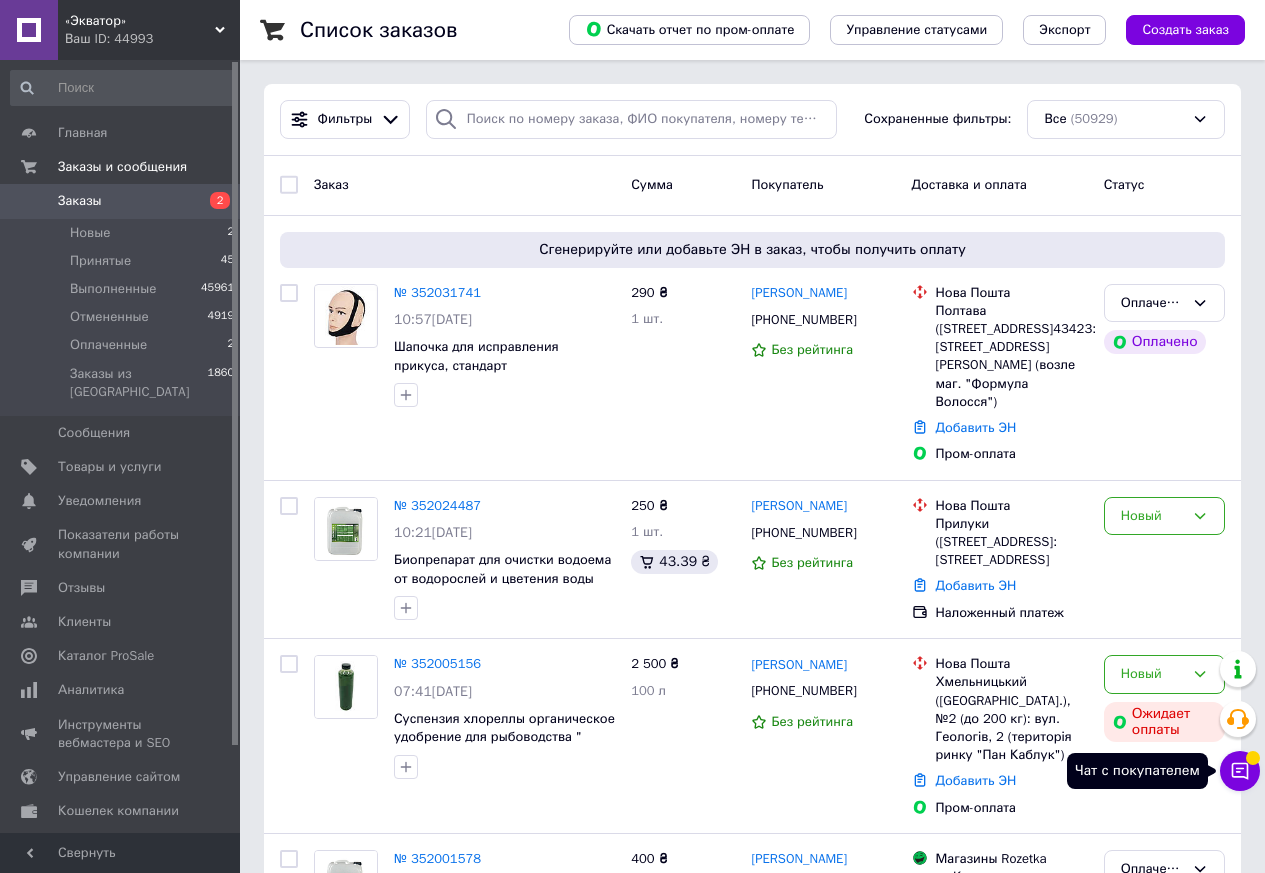 click 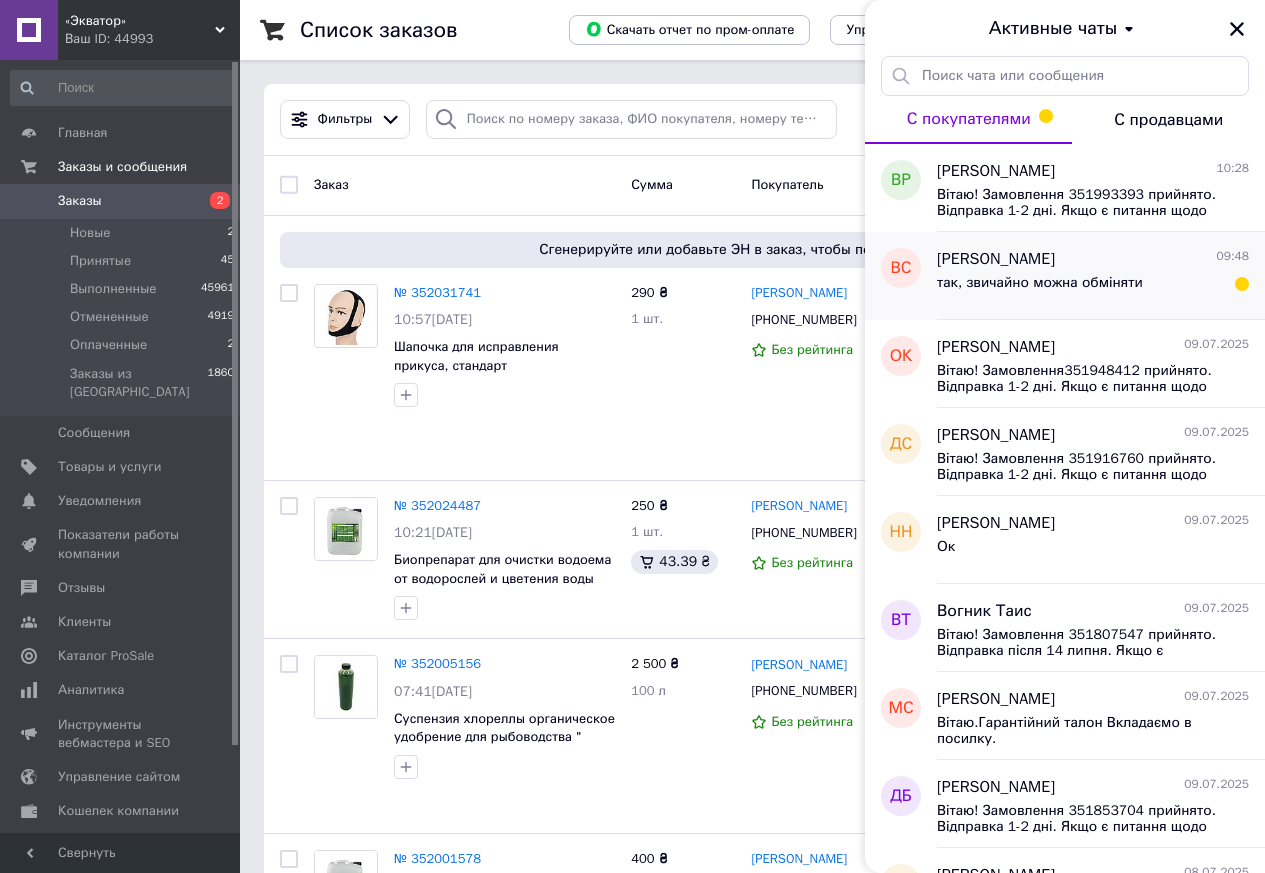 click on "Віталій Сивуляк 09:48 так, звичайно можна обміняти" at bounding box center (1101, 276) 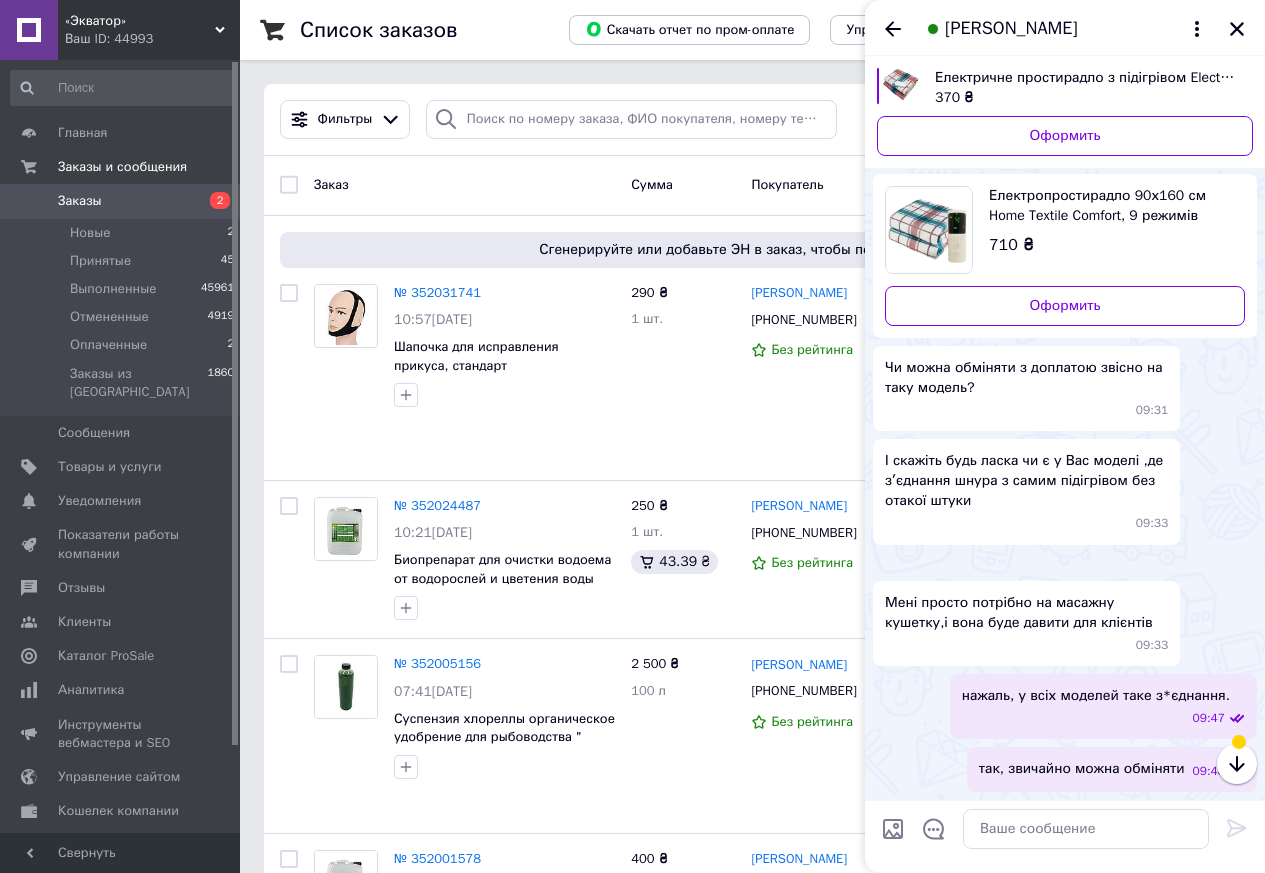 scroll, scrollTop: 2293, scrollLeft: 0, axis: vertical 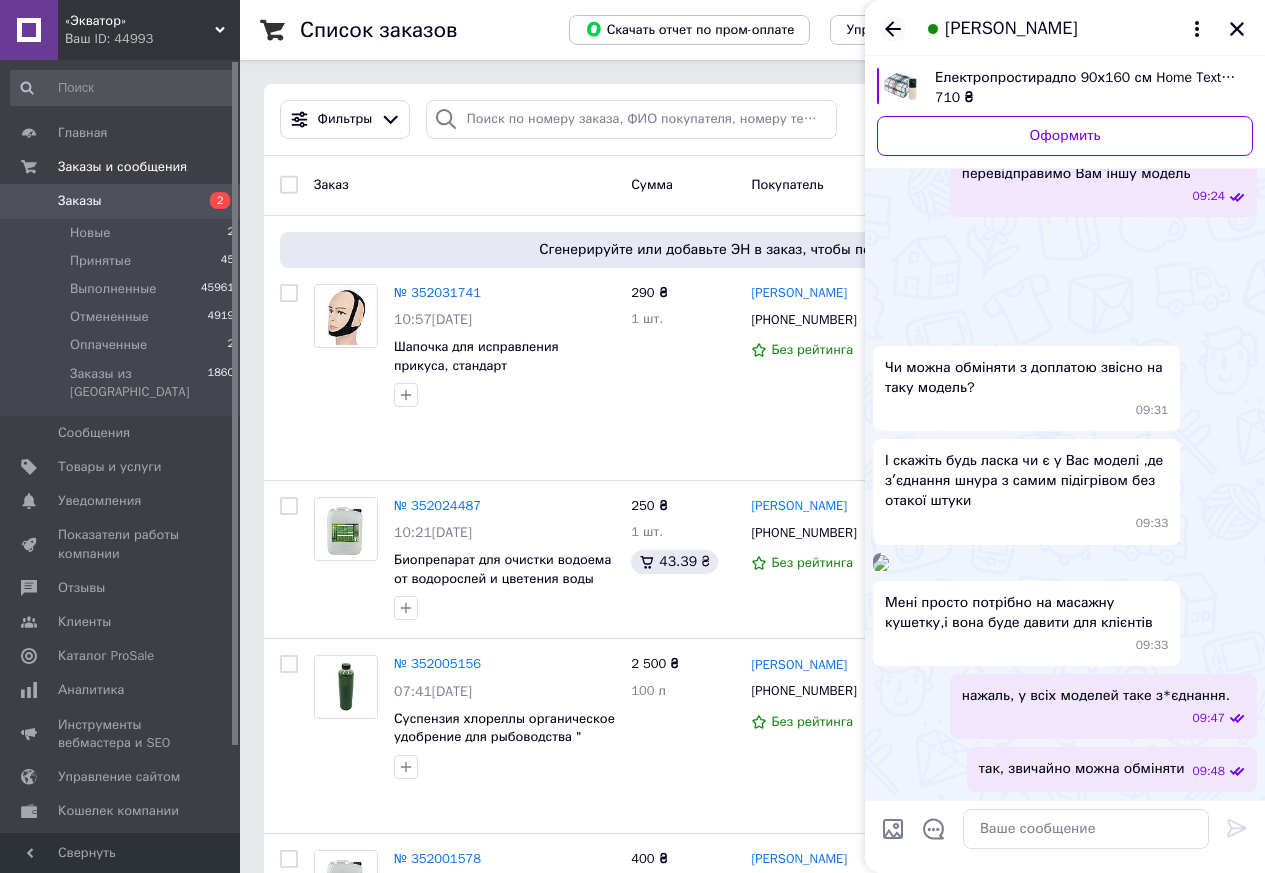 click 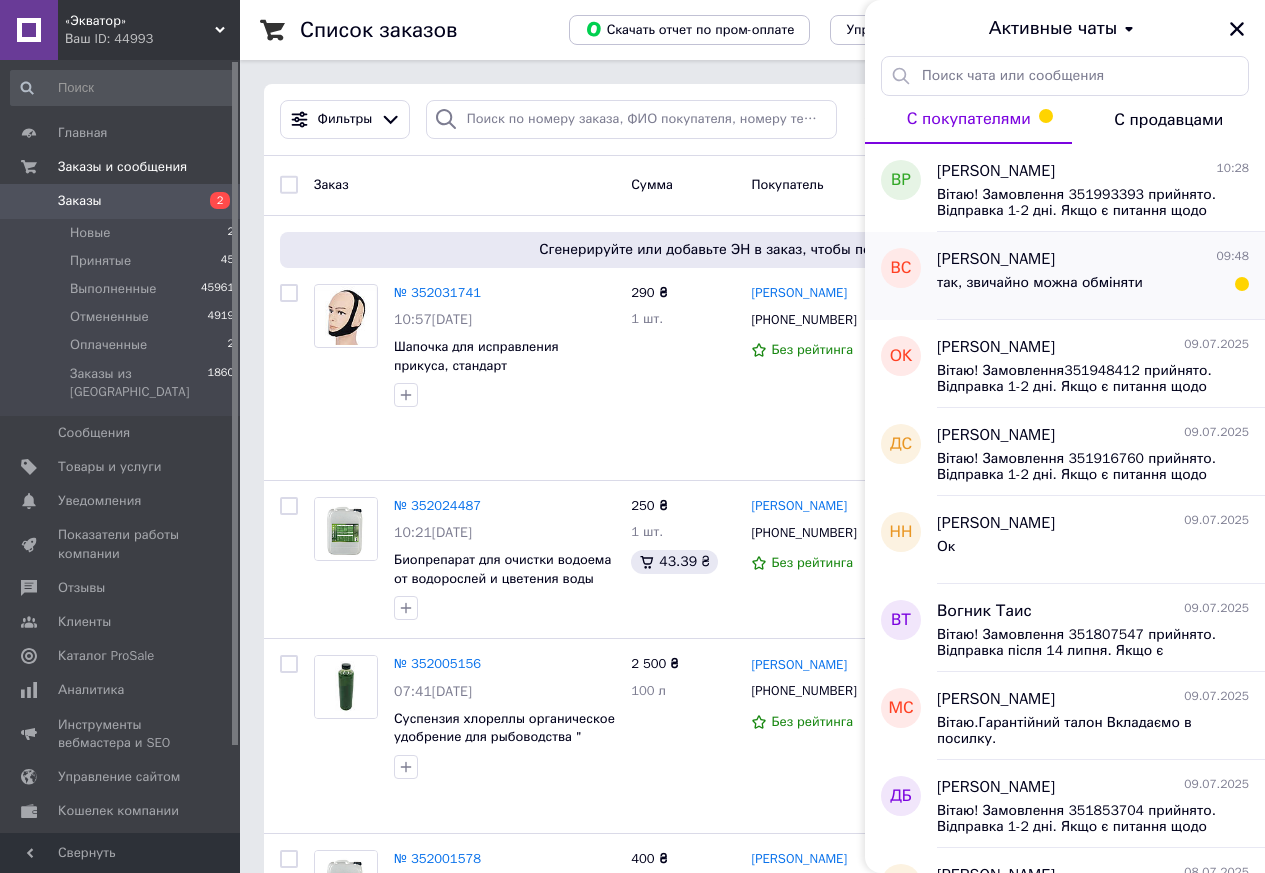 click on "так, звичайно можна обміняти" at bounding box center (1093, 287) 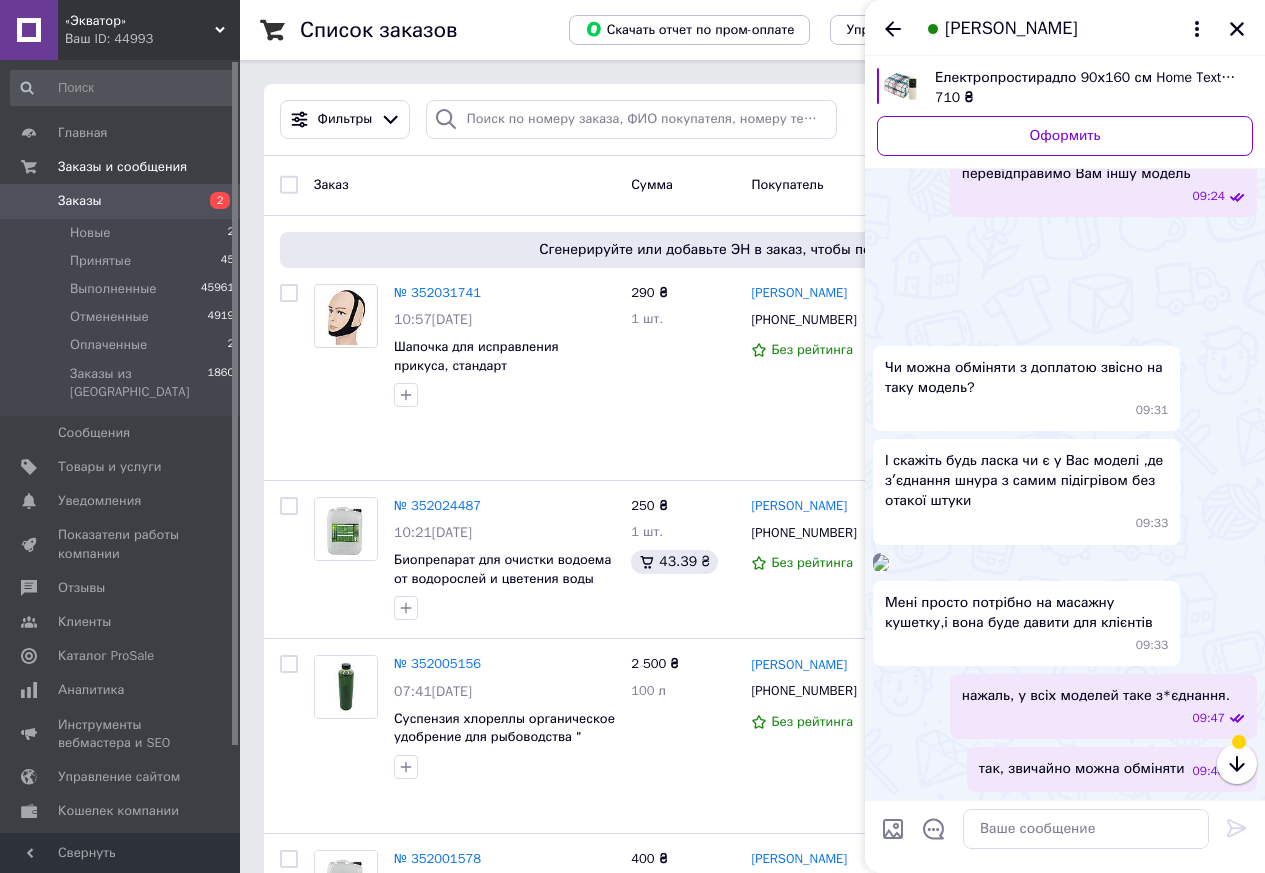 scroll, scrollTop: 2257, scrollLeft: 0, axis: vertical 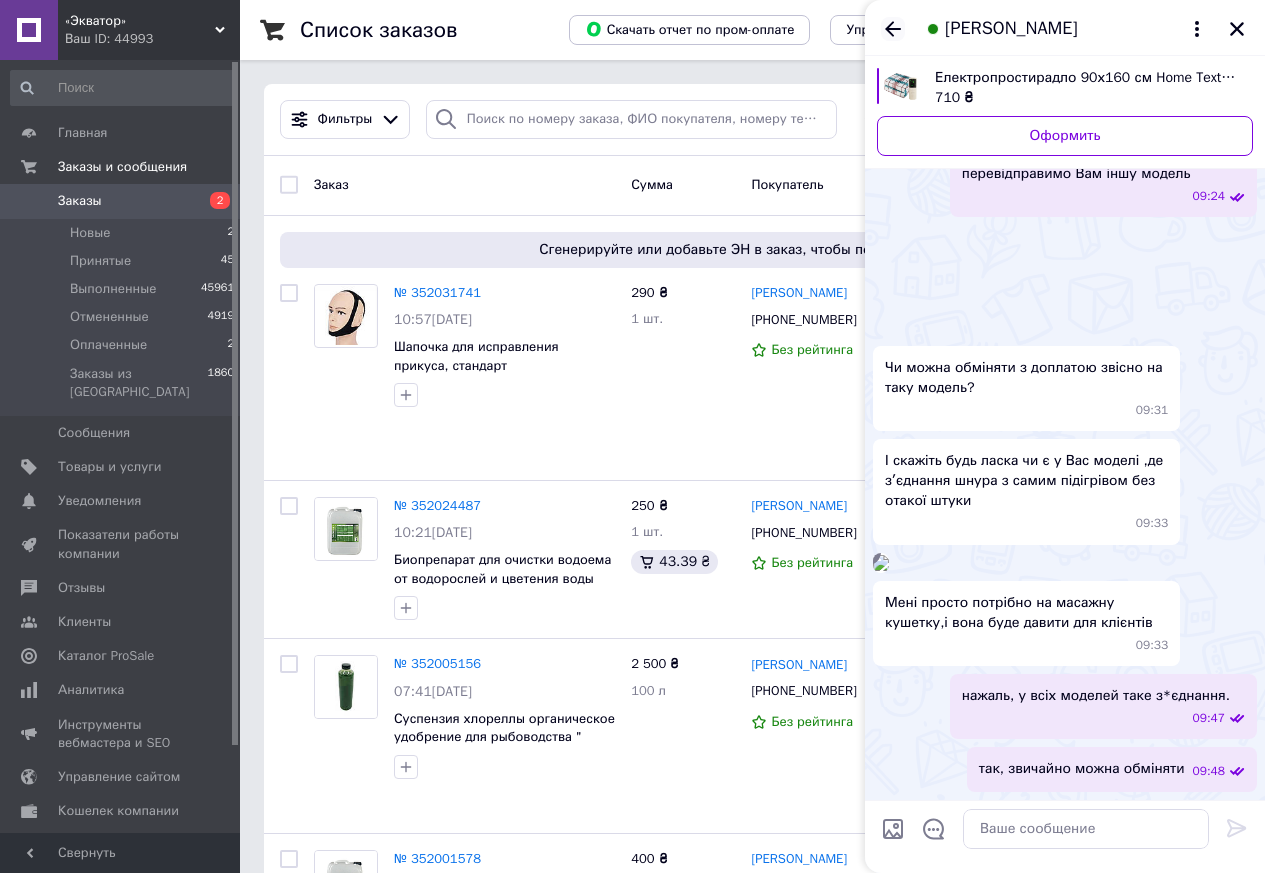 click 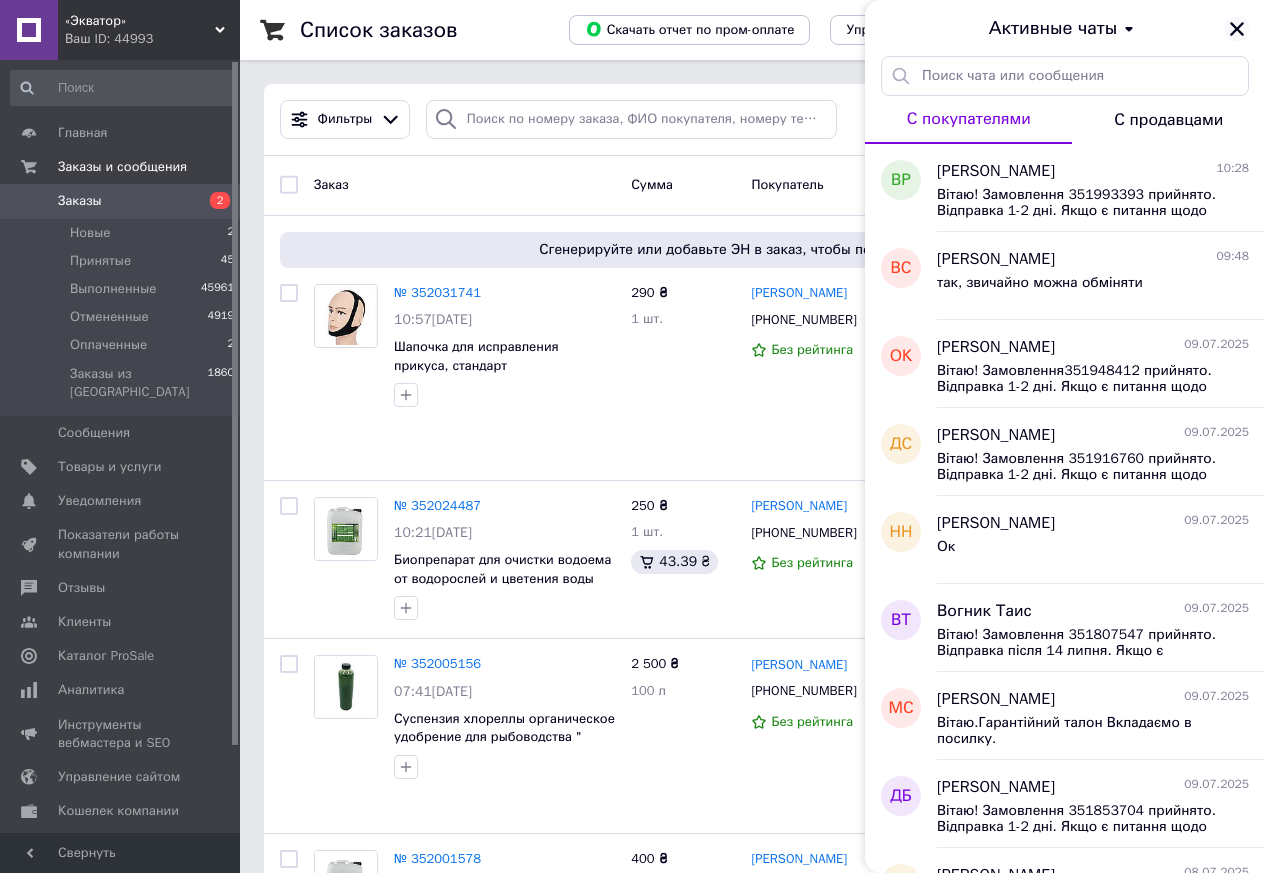 click 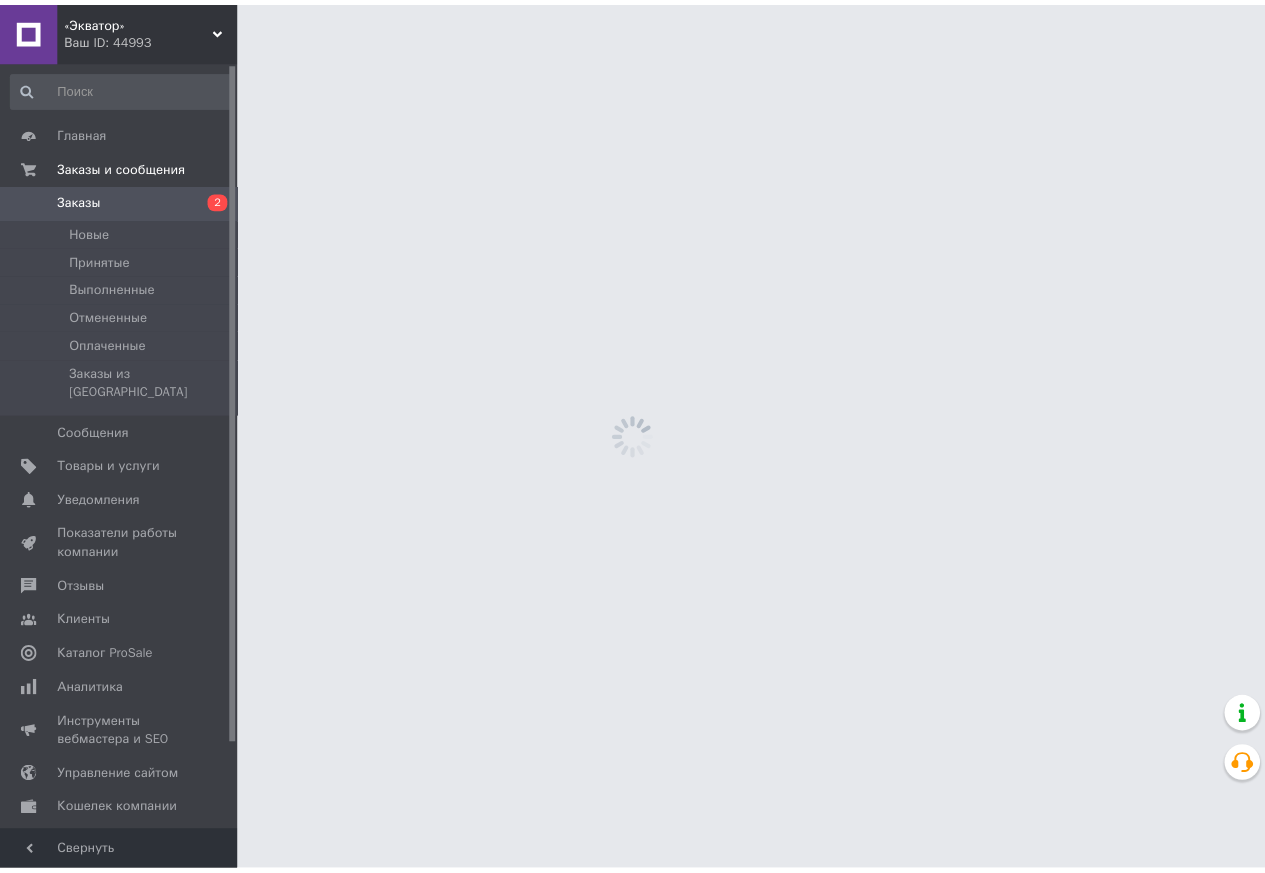 scroll, scrollTop: 0, scrollLeft: 0, axis: both 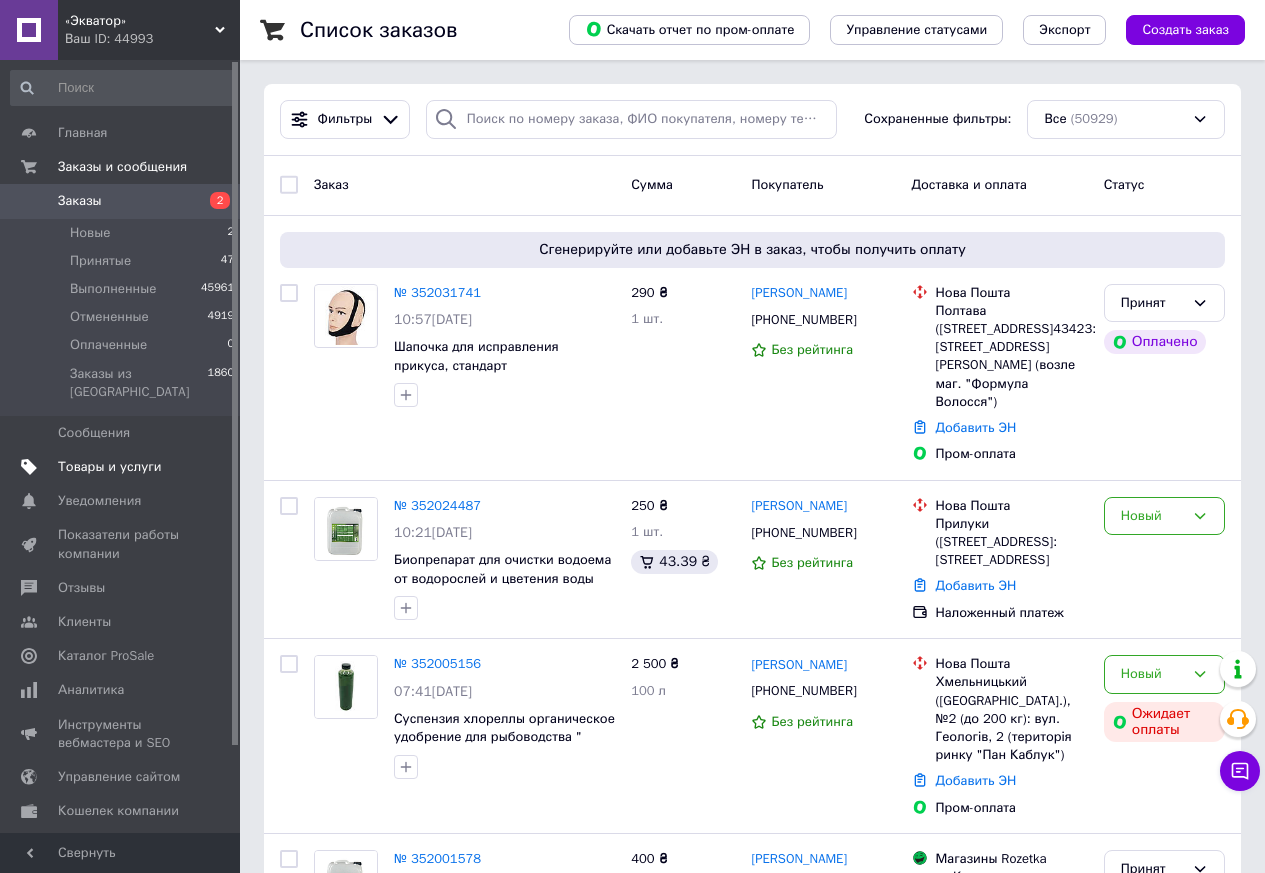 click on "Товары и услуги" at bounding box center (110, 467) 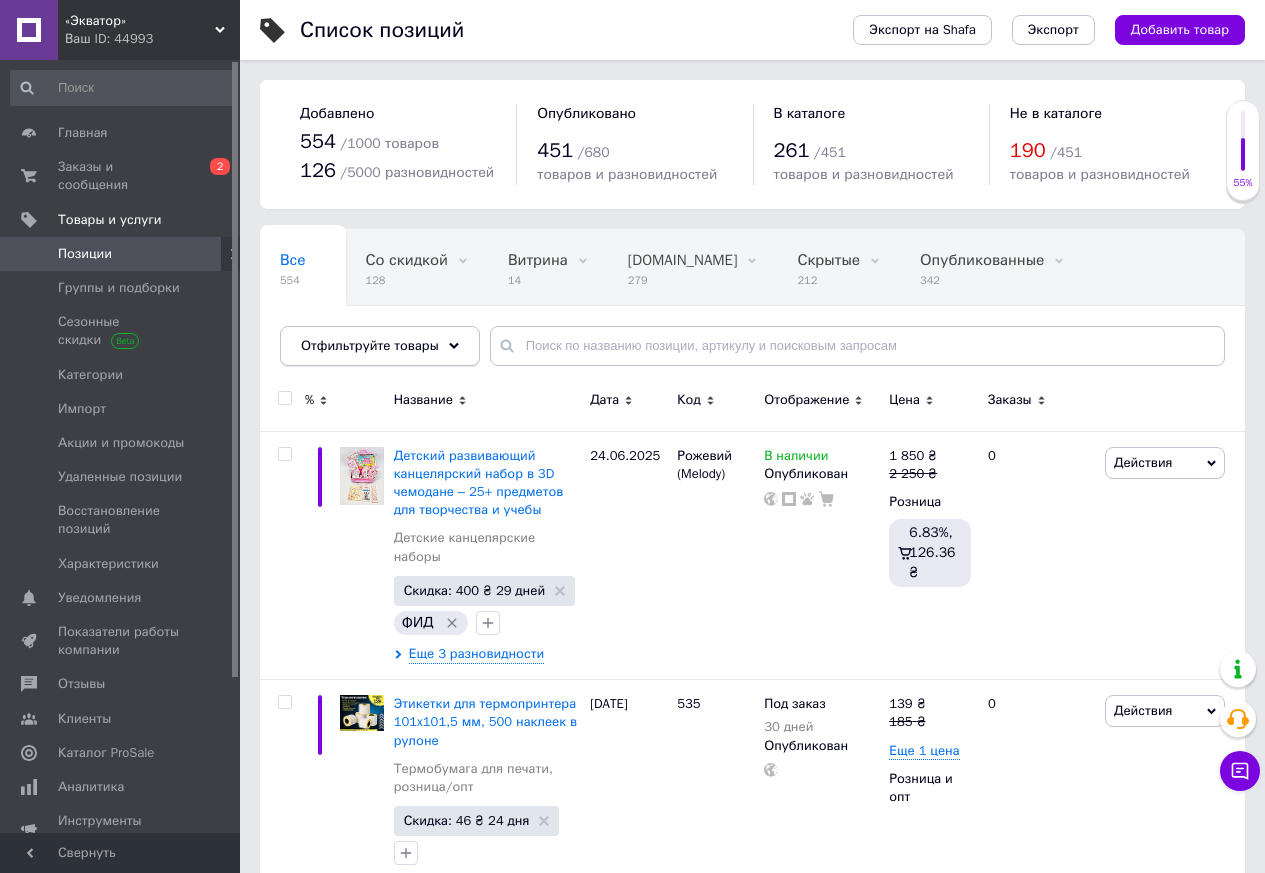 click on "Отфильтруйте товары" at bounding box center (380, 346) 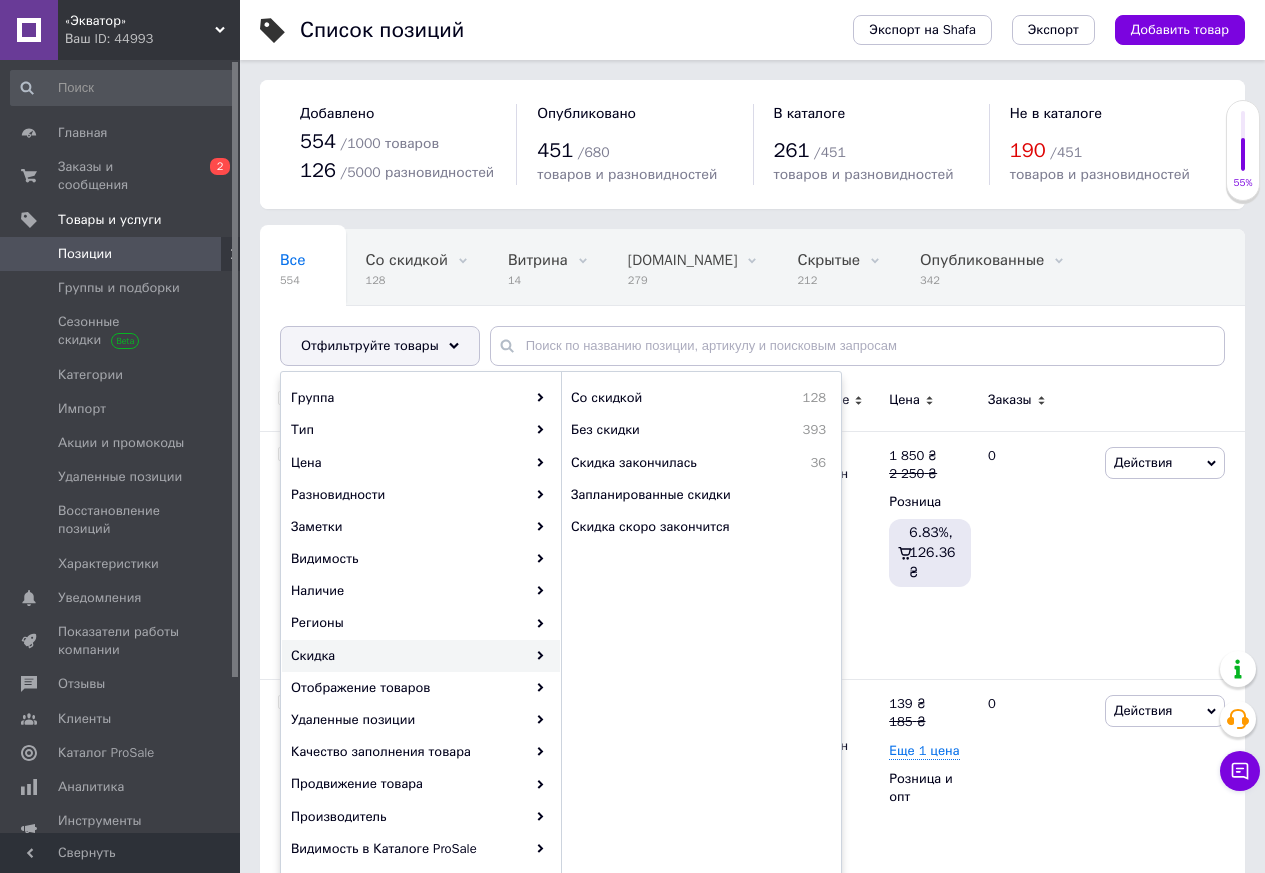 click on "0 2" at bounding box center (212, 176) 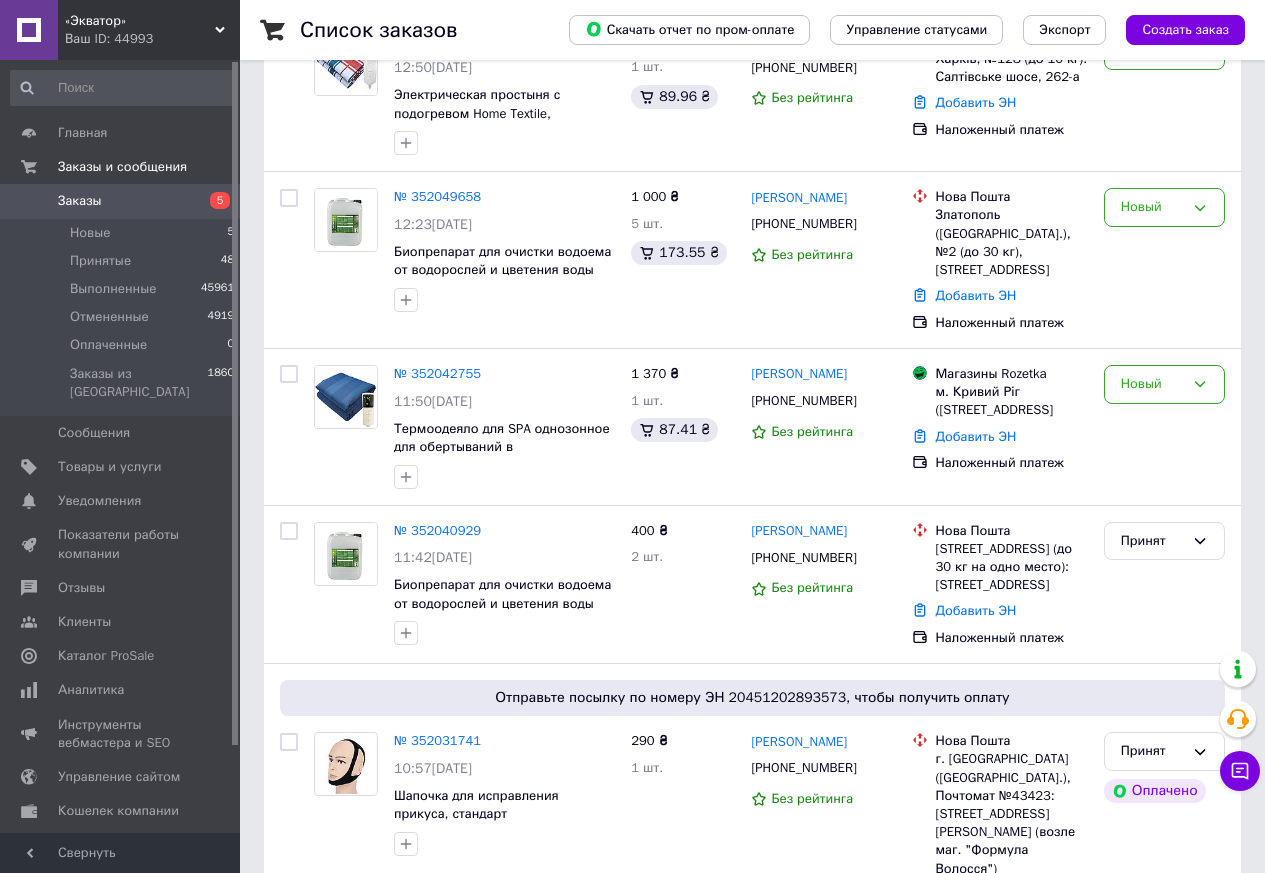 scroll, scrollTop: 0, scrollLeft: 0, axis: both 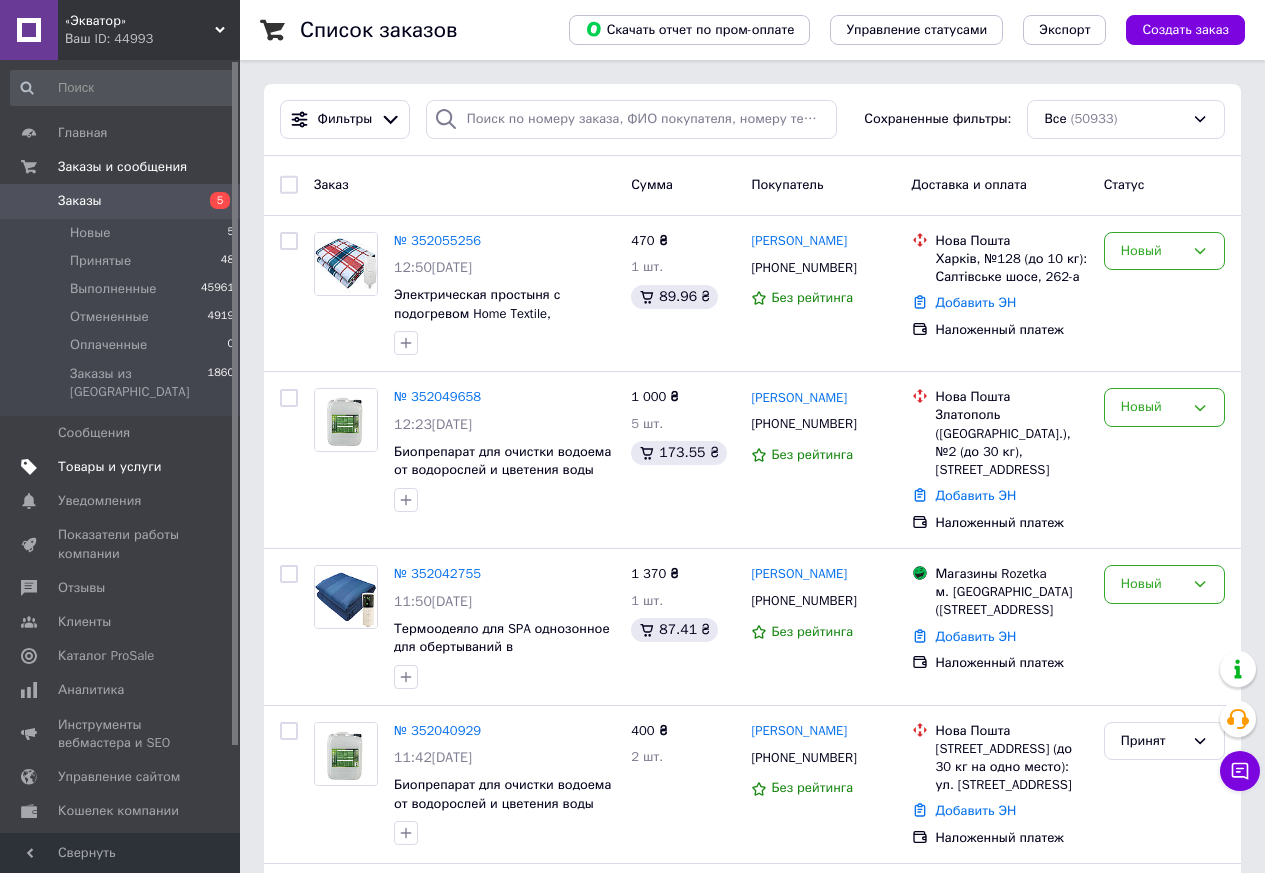 click on "Товары и услуги" at bounding box center (123, 467) 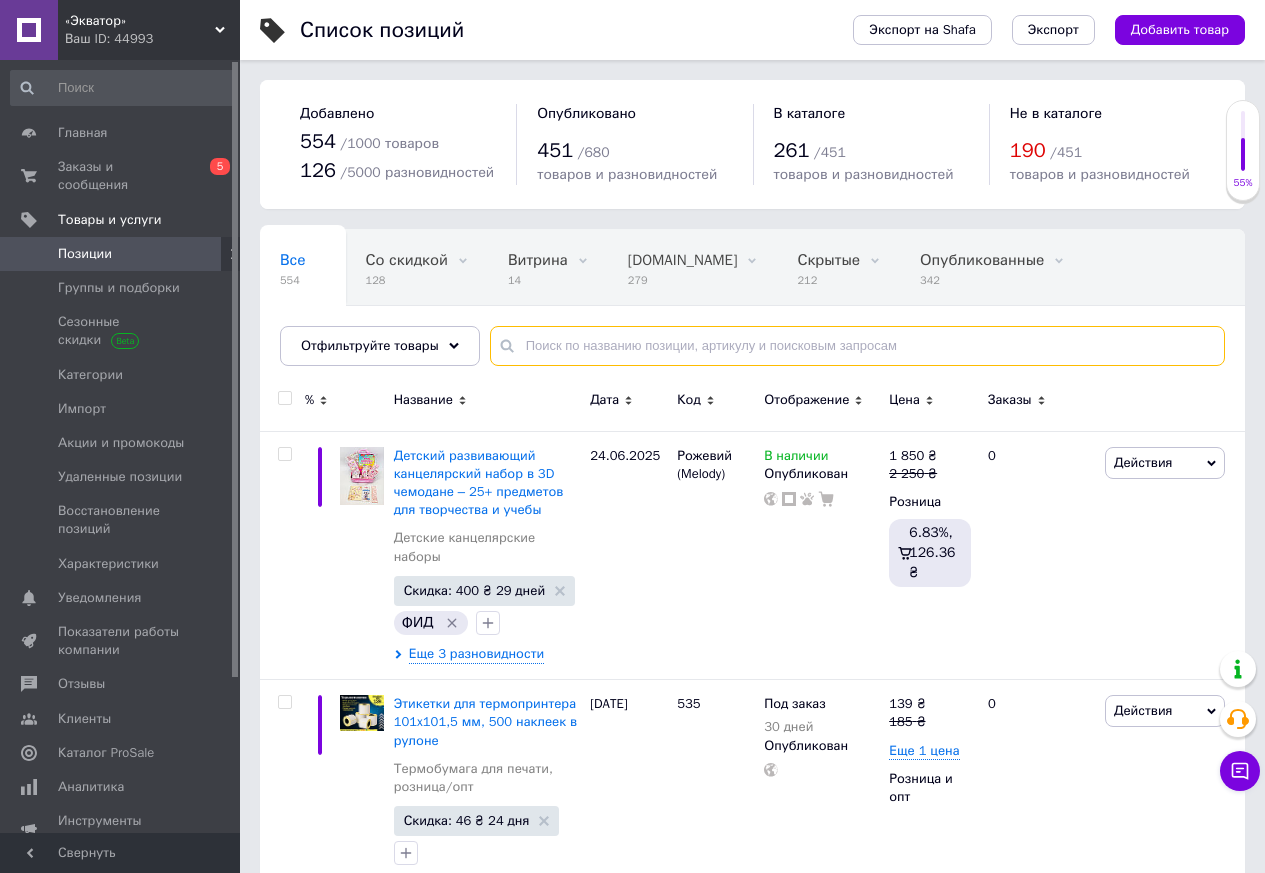 click at bounding box center (857, 346) 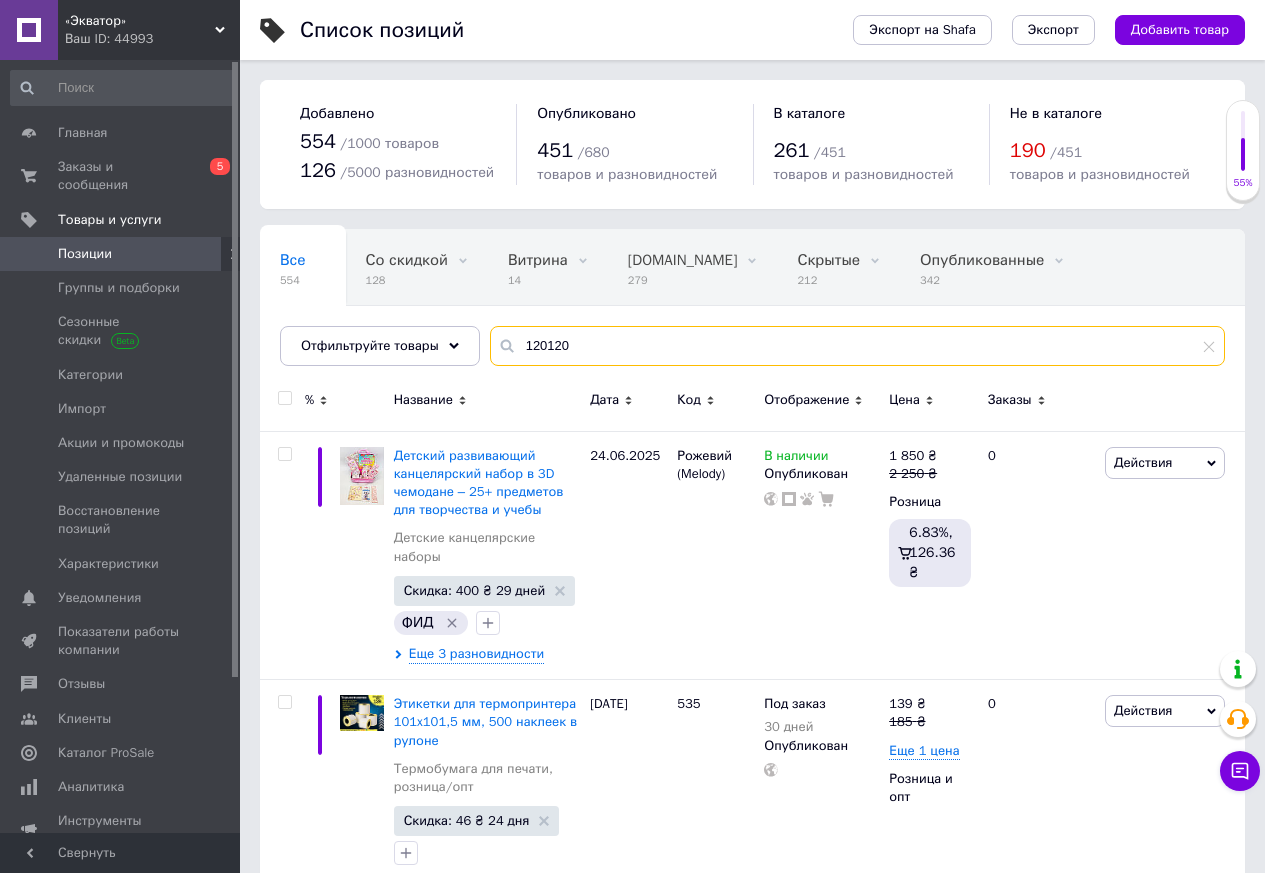 type on "120120" 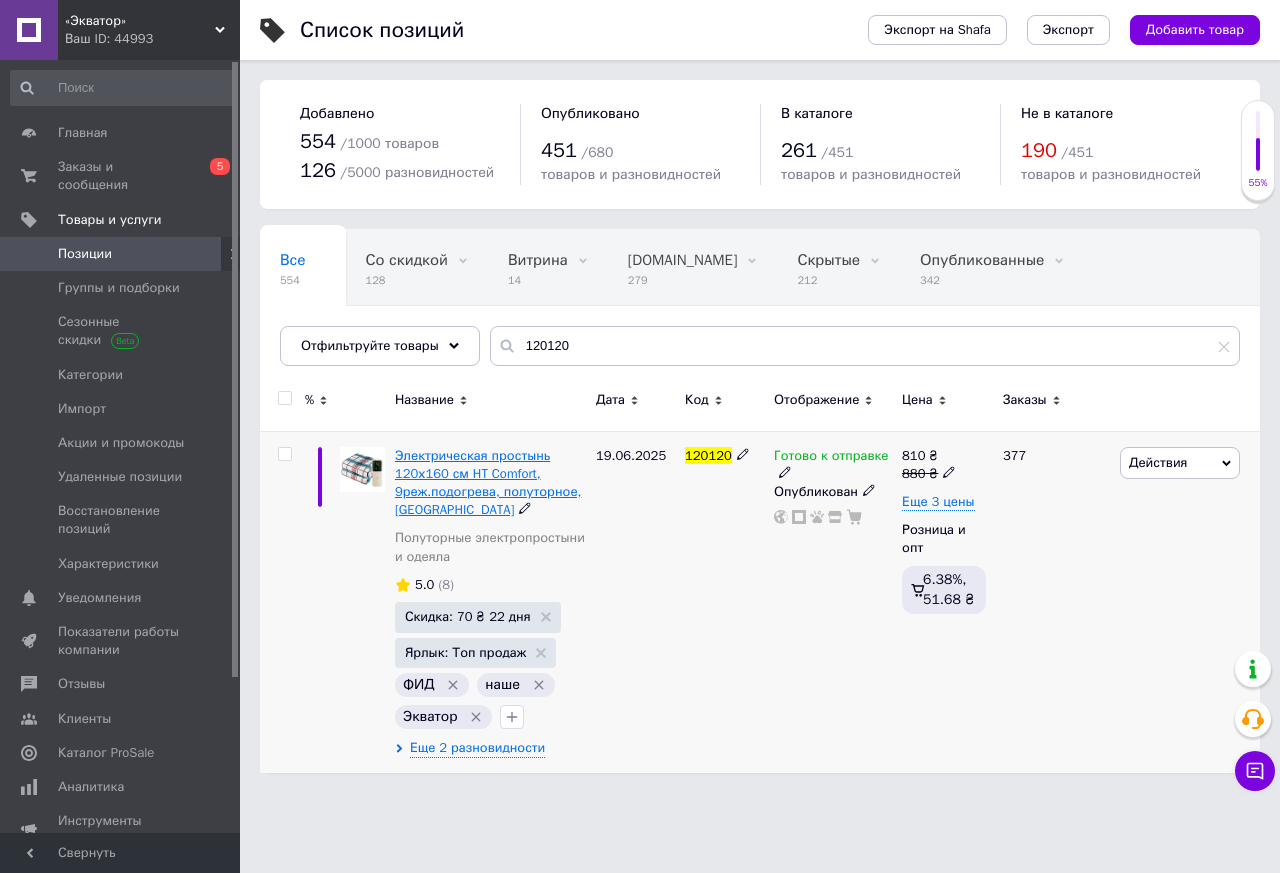 click on "Электрическая простынь 120х160 см HT Comfort, 9реж.подогрева, полуторное, [GEOGRAPHIC_DATA]" at bounding box center (488, 483) 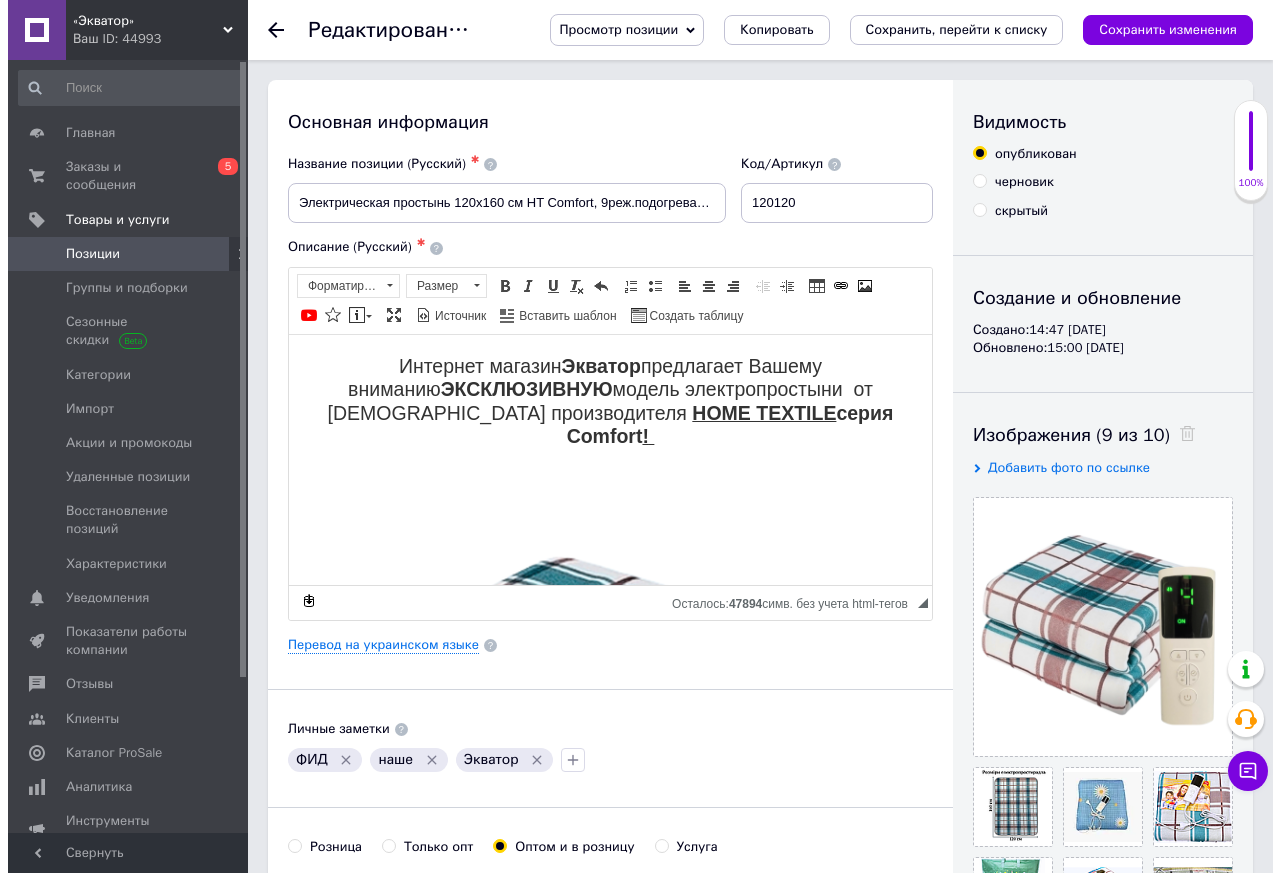 scroll, scrollTop: 0, scrollLeft: 0, axis: both 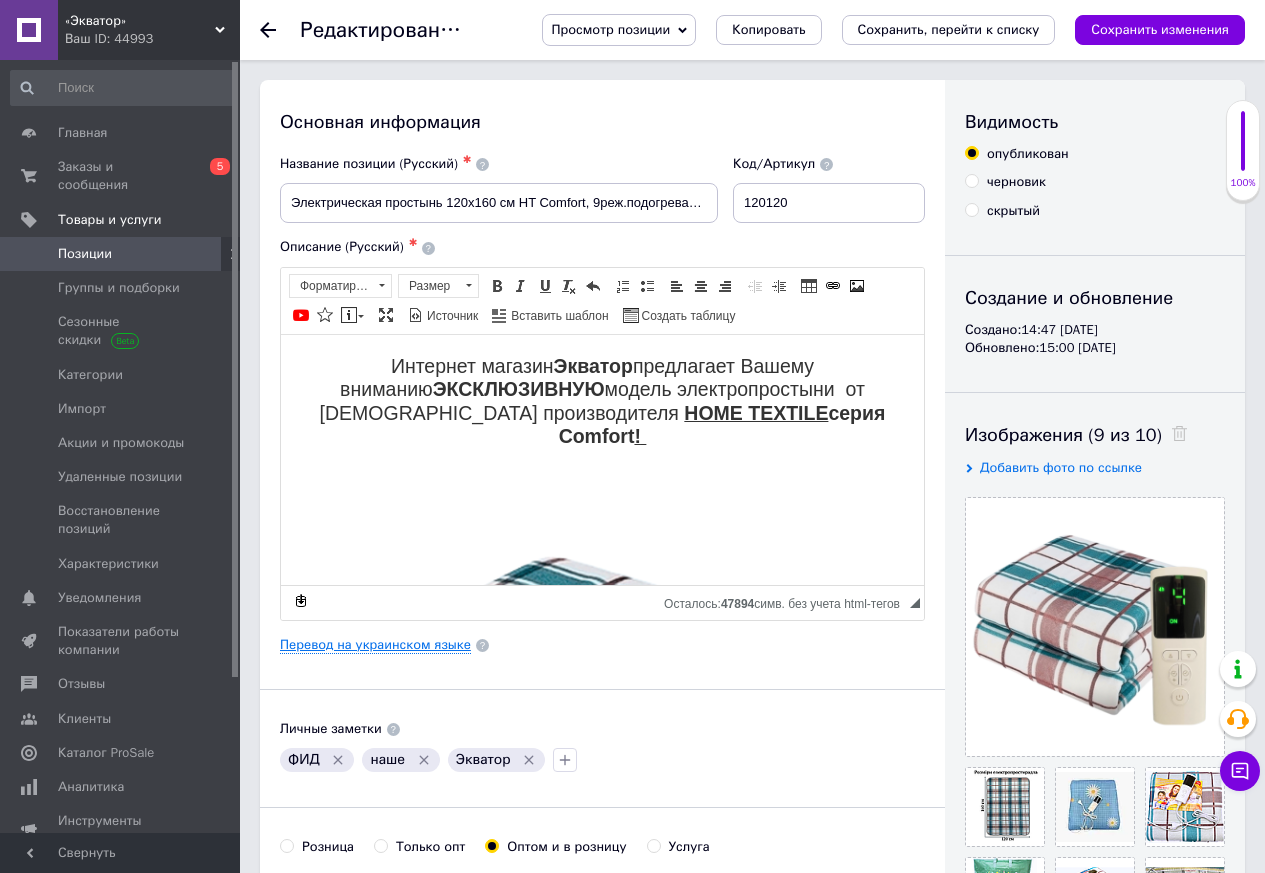 click on "Перевод на украинском языке" at bounding box center [375, 645] 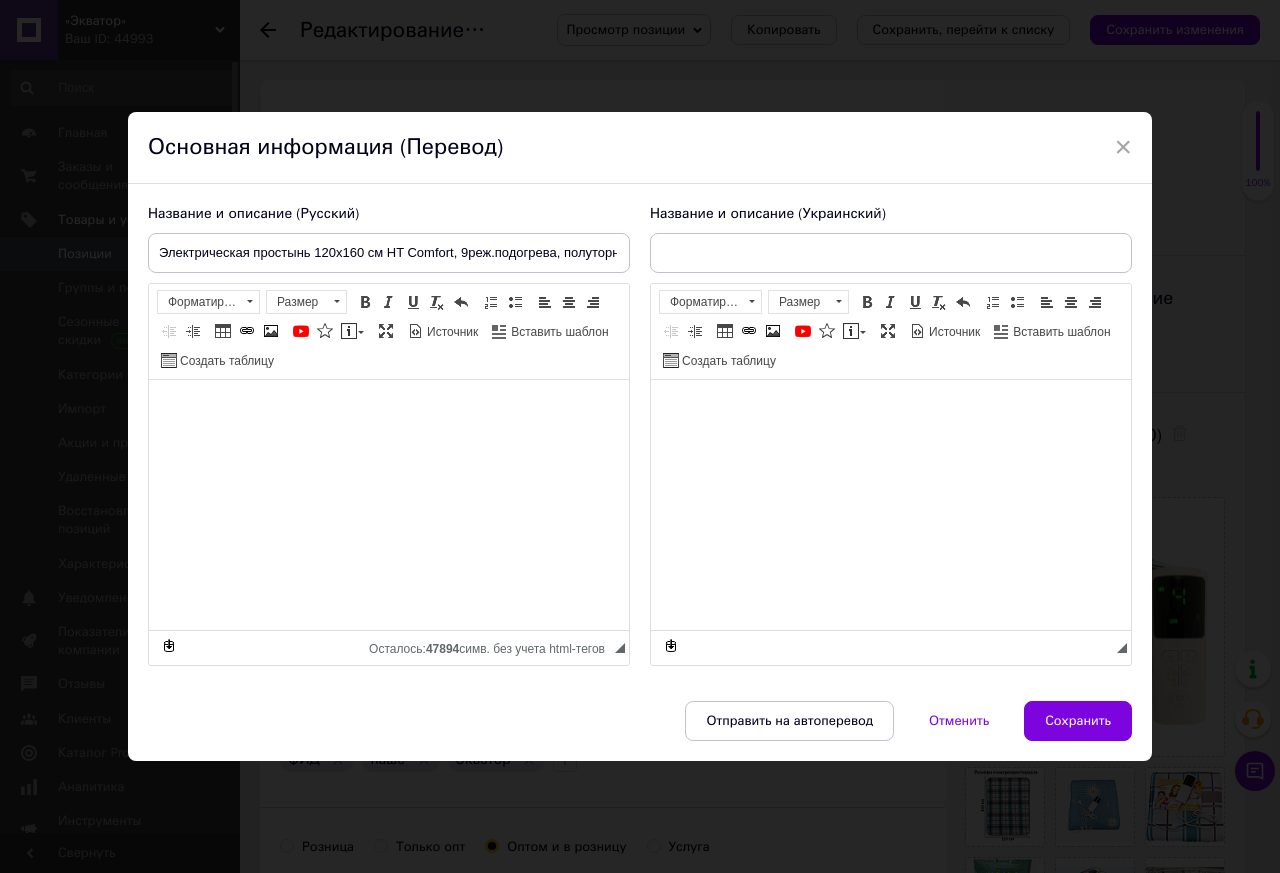 type on "Електричне простирадло 120х160 см Home Textile Comfort, 9 режимів підігріву, полуторне, [GEOGRAPHIC_DATA]" 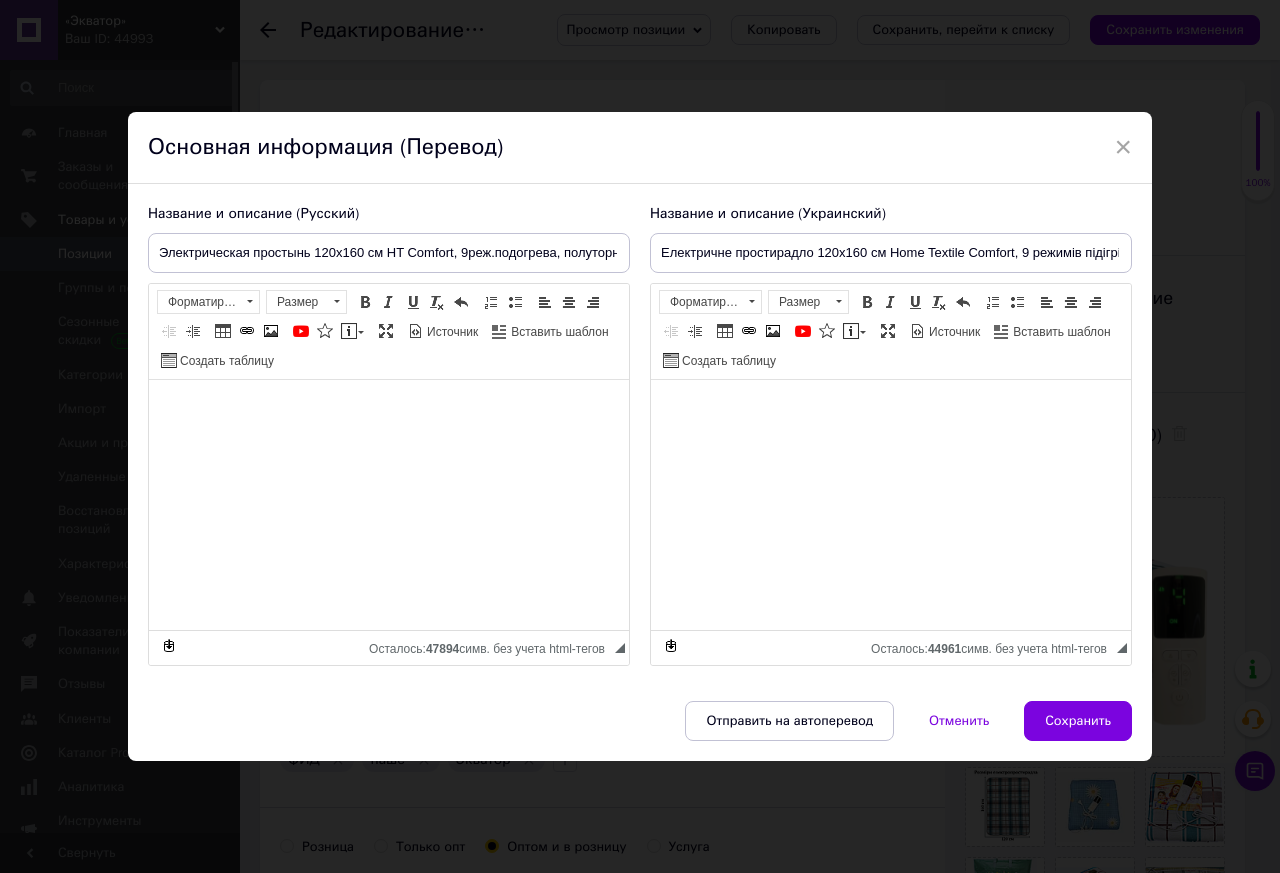 click on "YouTube   {label}   Вставить сообщение" at bounding box center (833, 333) 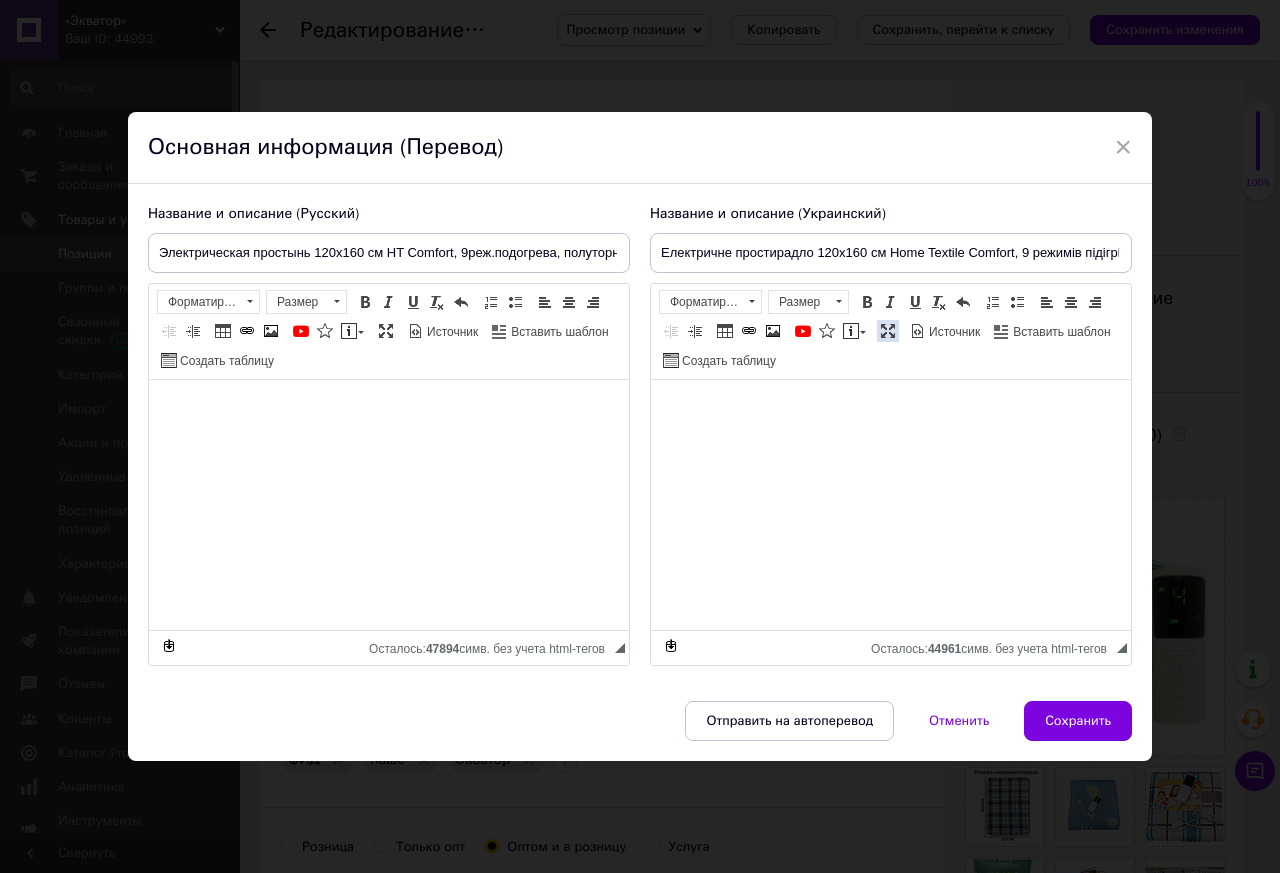 click at bounding box center [888, 331] 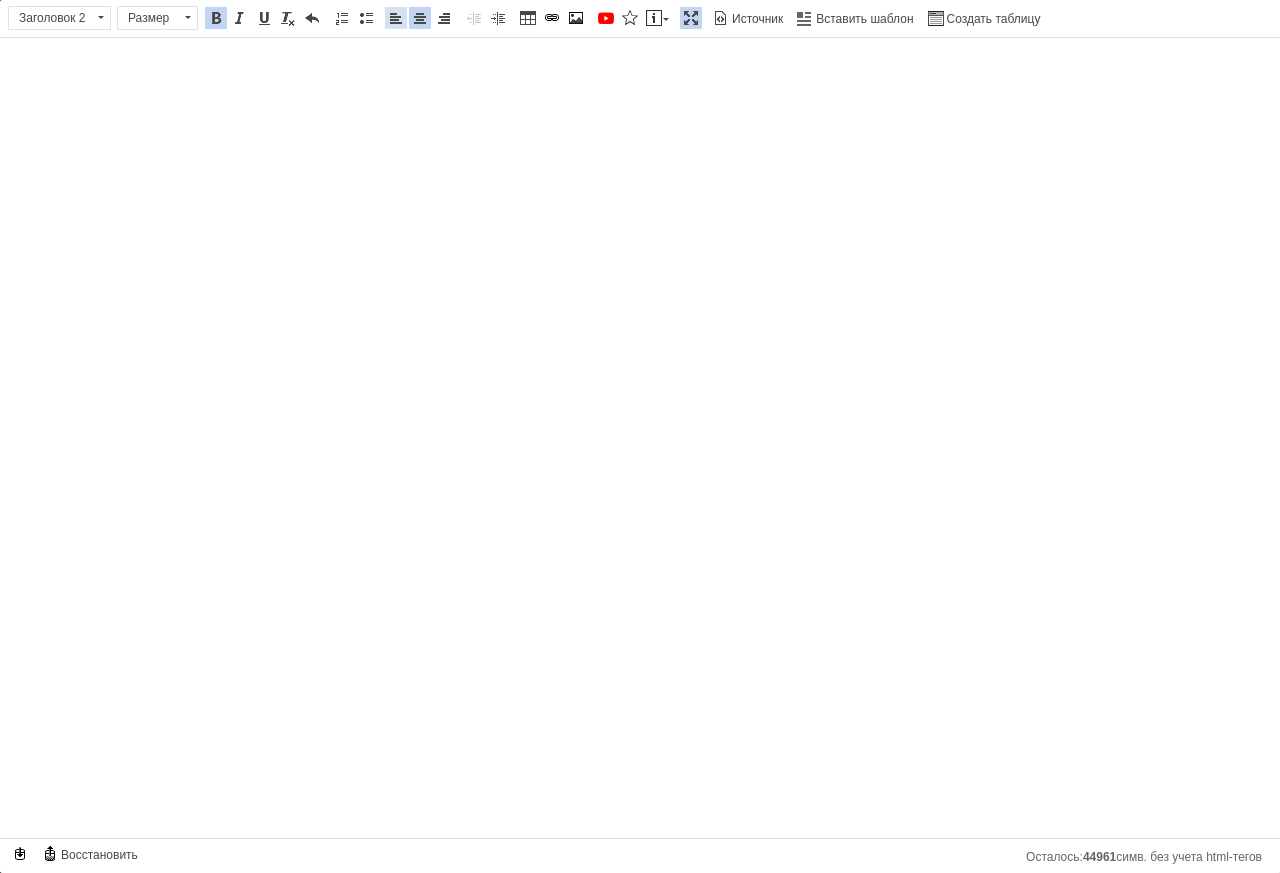click at bounding box center [396, 18] 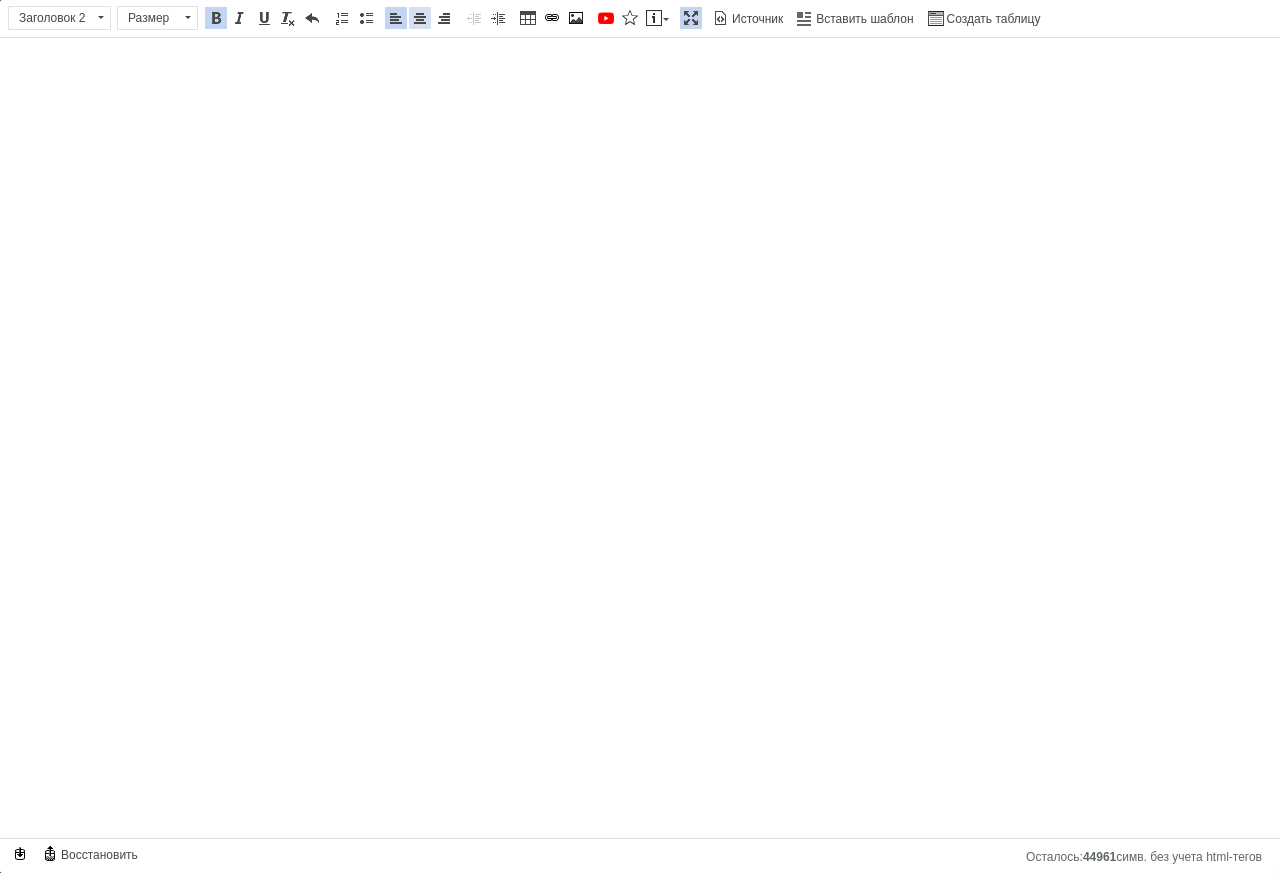 click on "По центру" at bounding box center [420, 18] 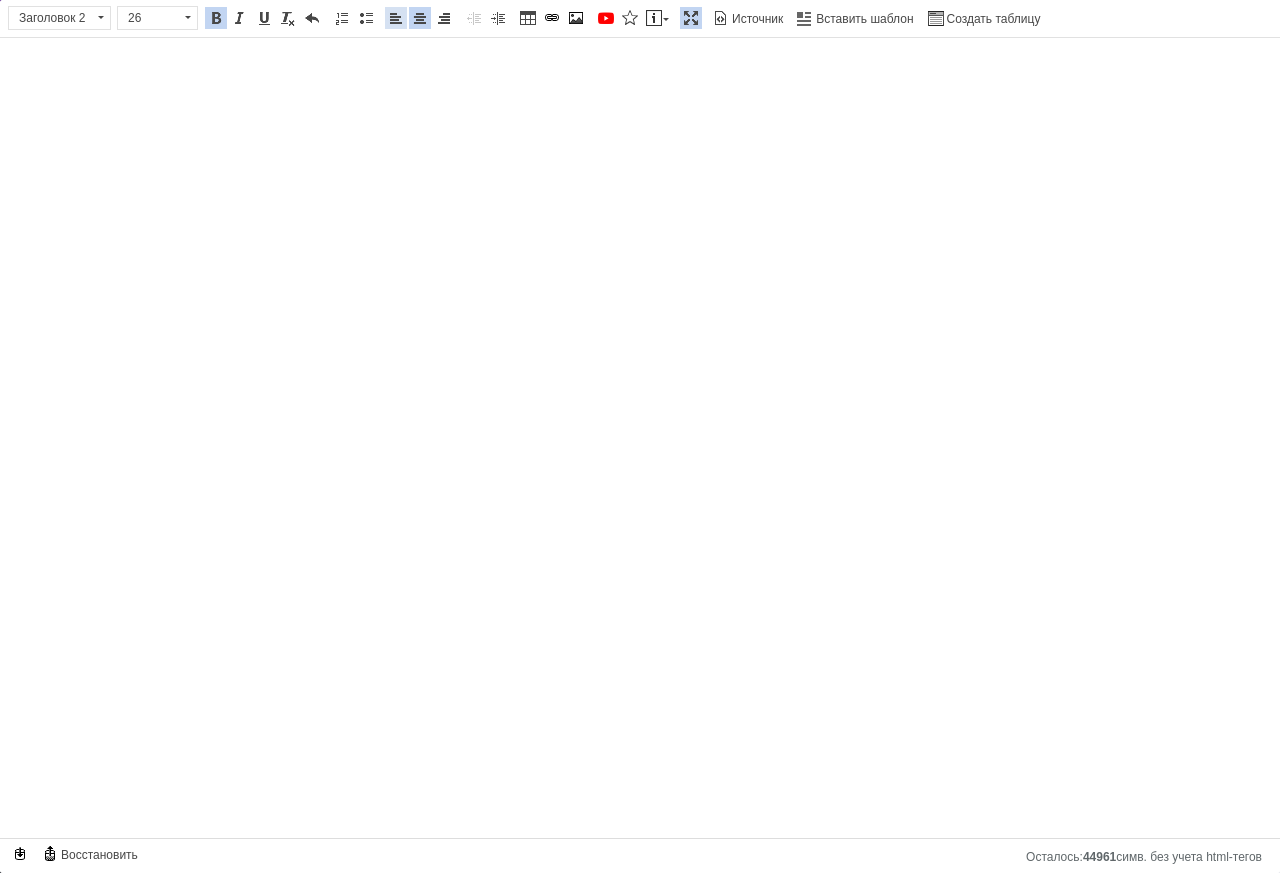 click on "По левому краю" at bounding box center (396, 18) 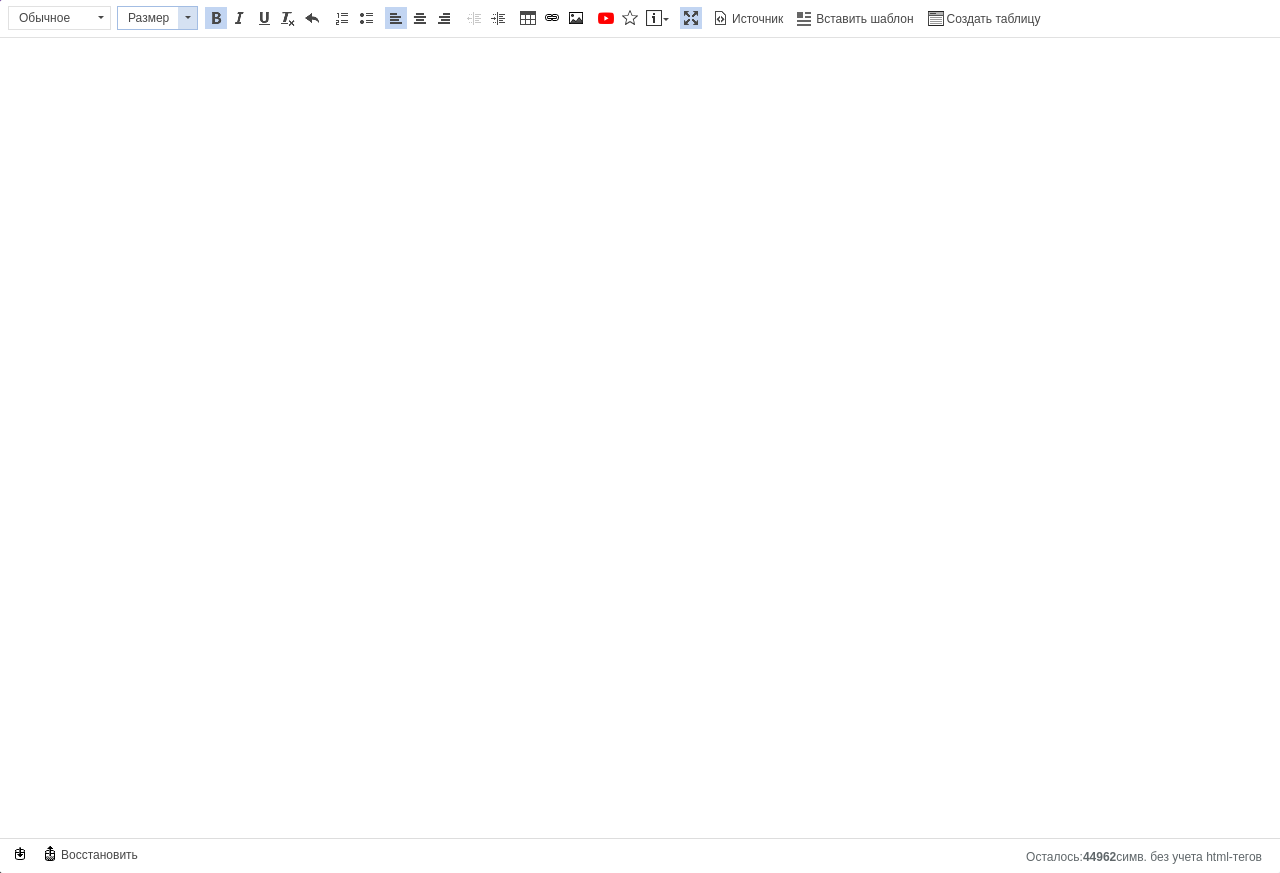 click at bounding box center [187, 18] 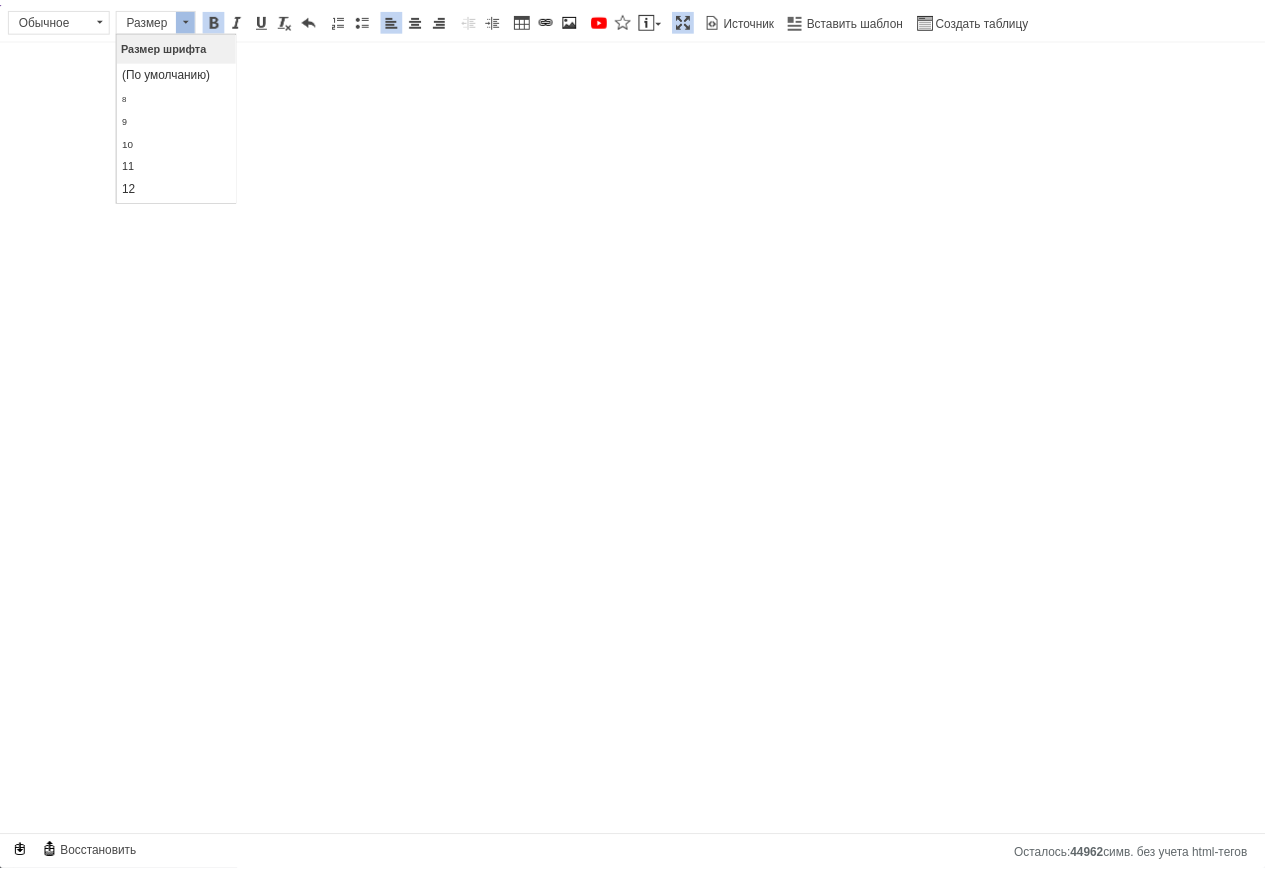 scroll, scrollTop: 0, scrollLeft: 0, axis: both 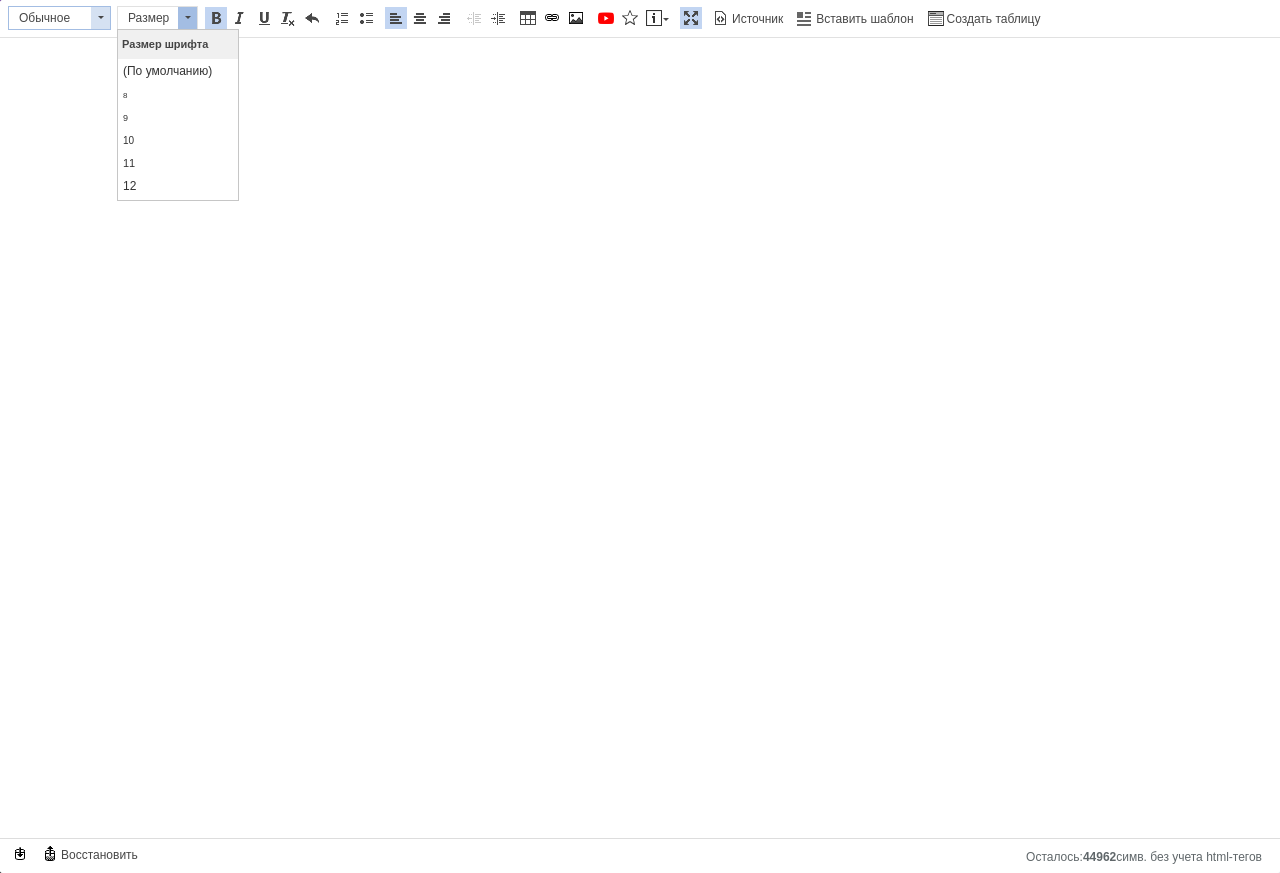 click at bounding box center (100, 18) 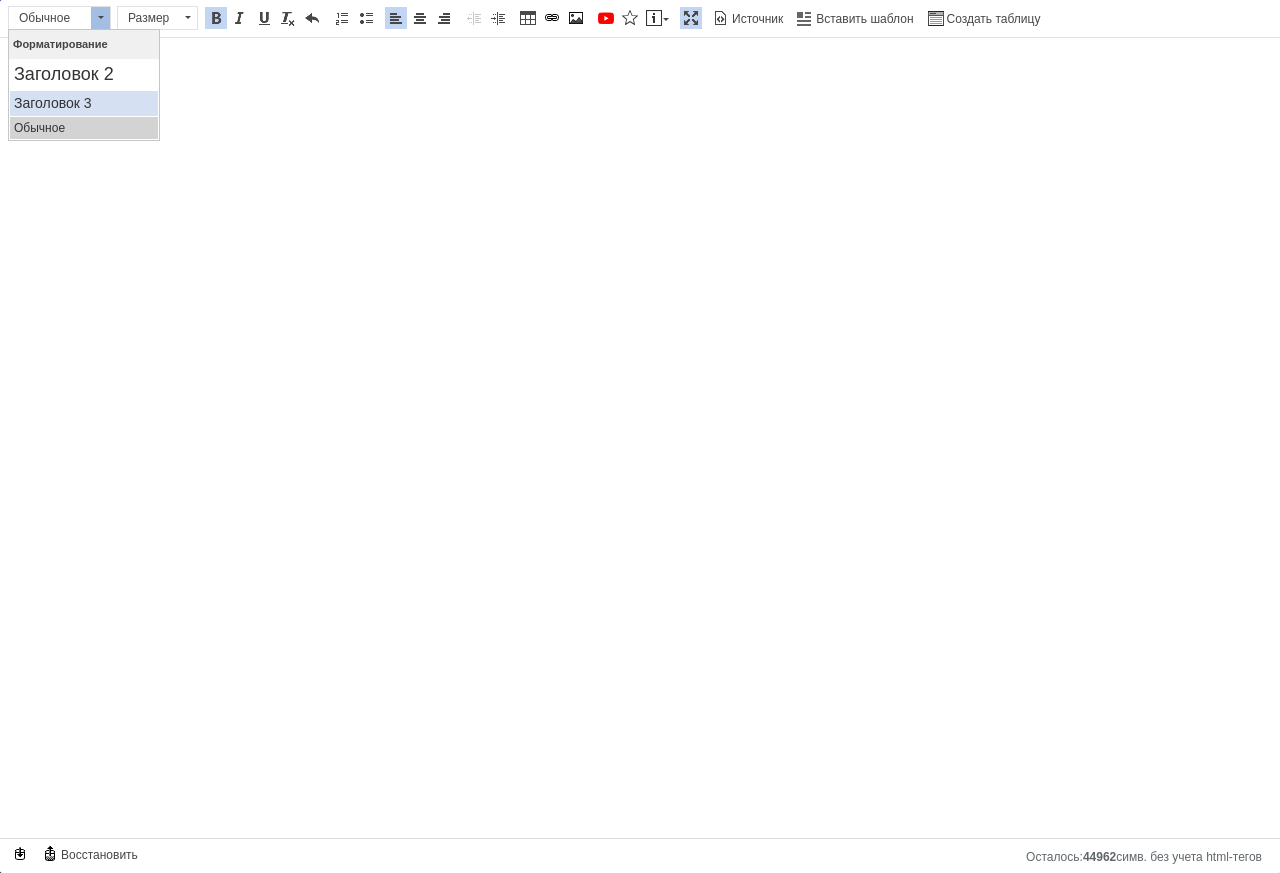 click on "Заголовок 3" at bounding box center (84, 103) 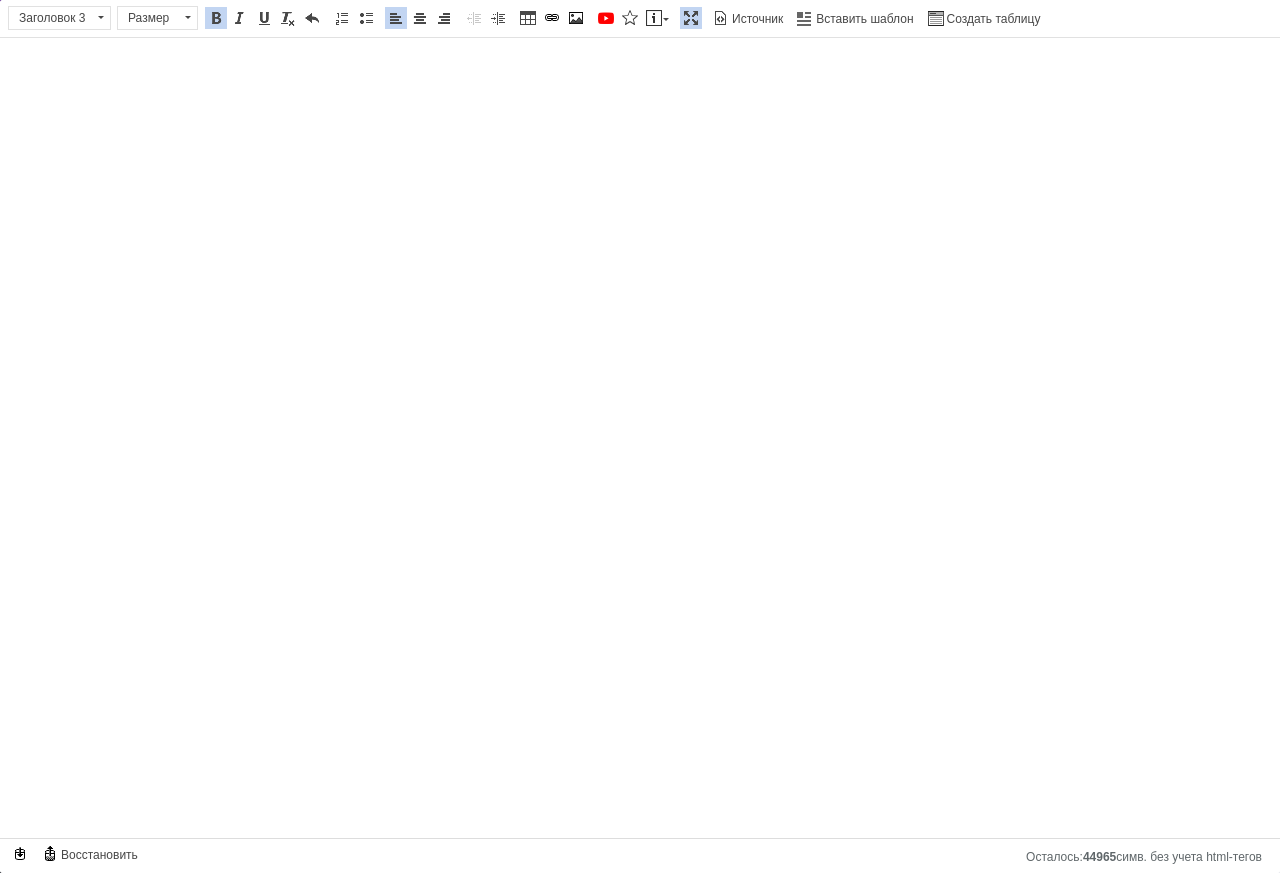 click at bounding box center [216, 18] 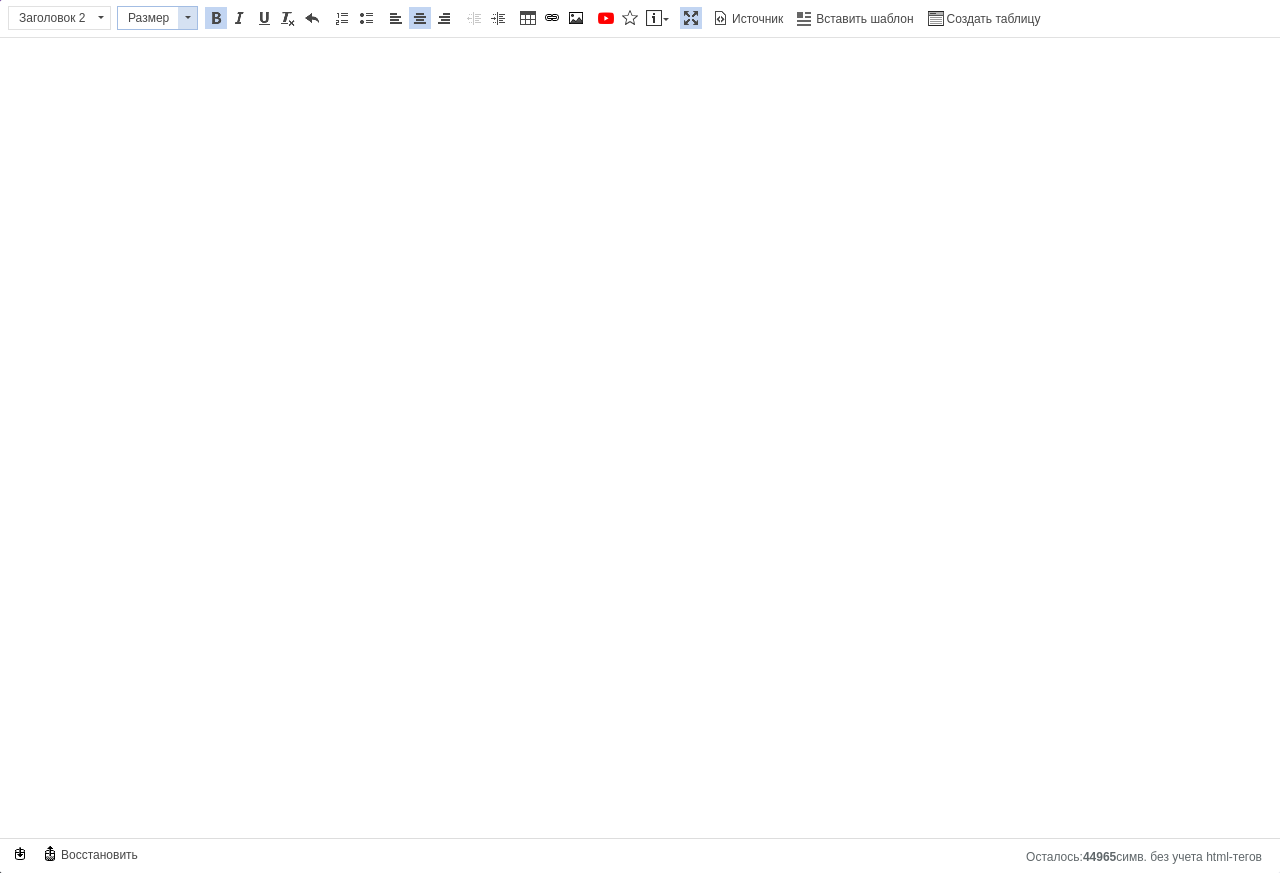 click on "Размер" at bounding box center (148, 18) 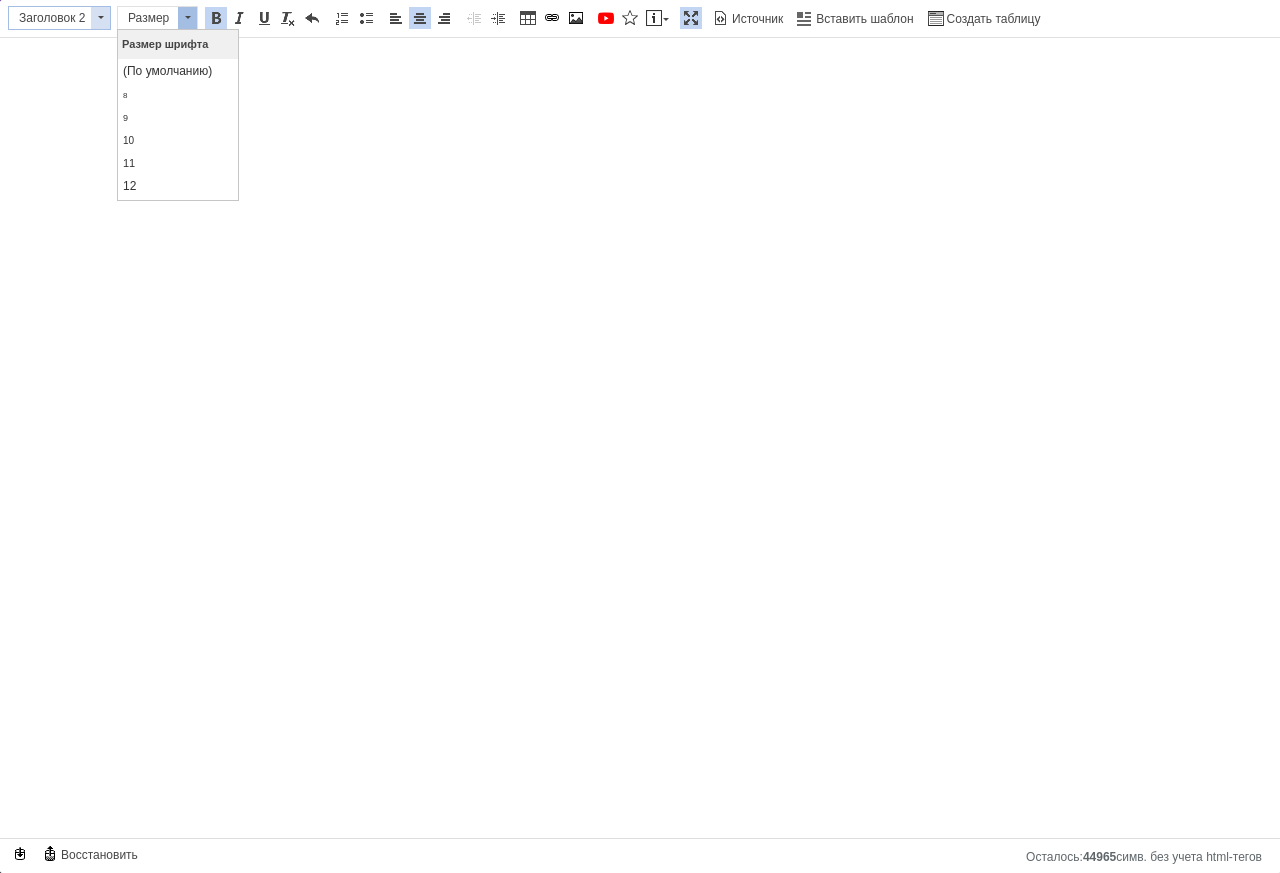 click at bounding box center (100, 18) 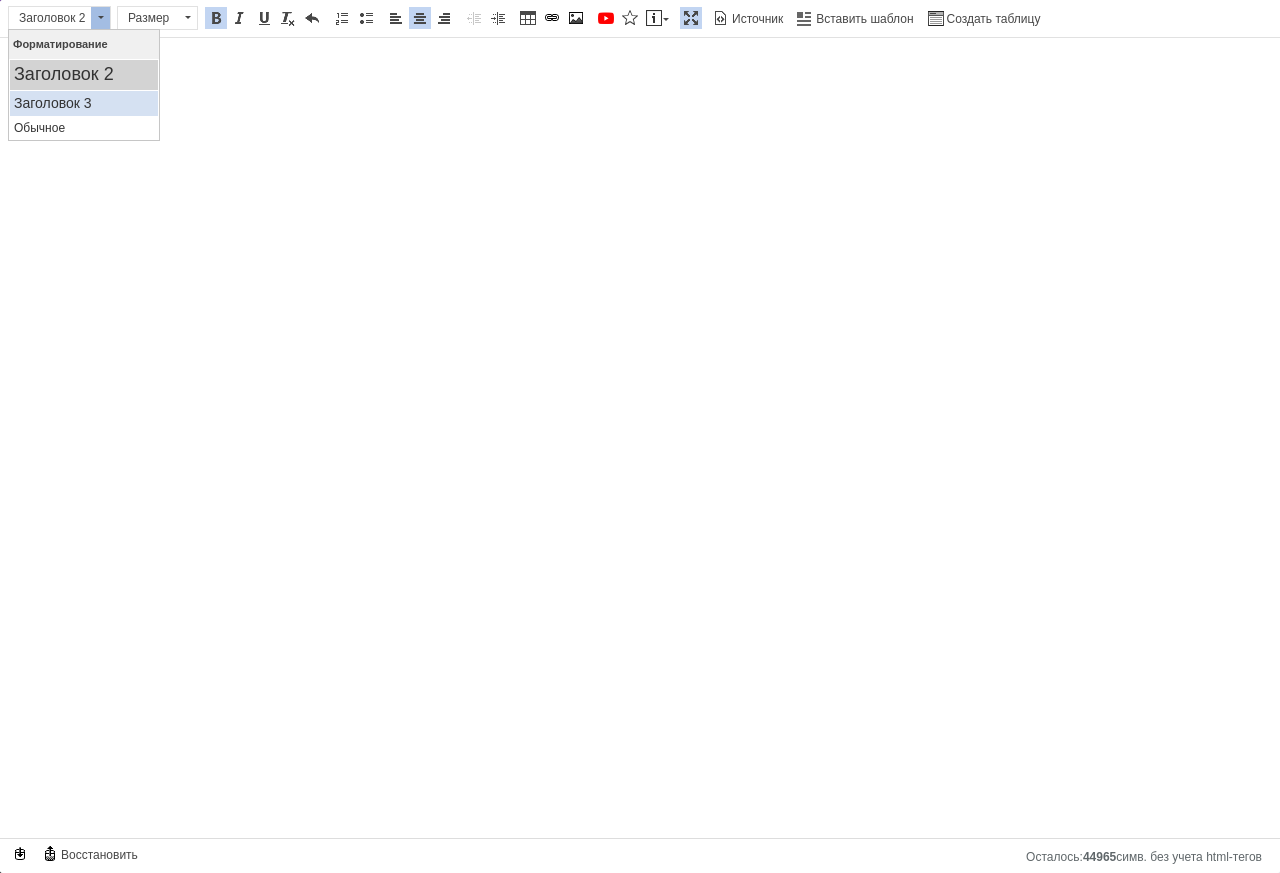 click on "Заголовок 3" at bounding box center (84, 103) 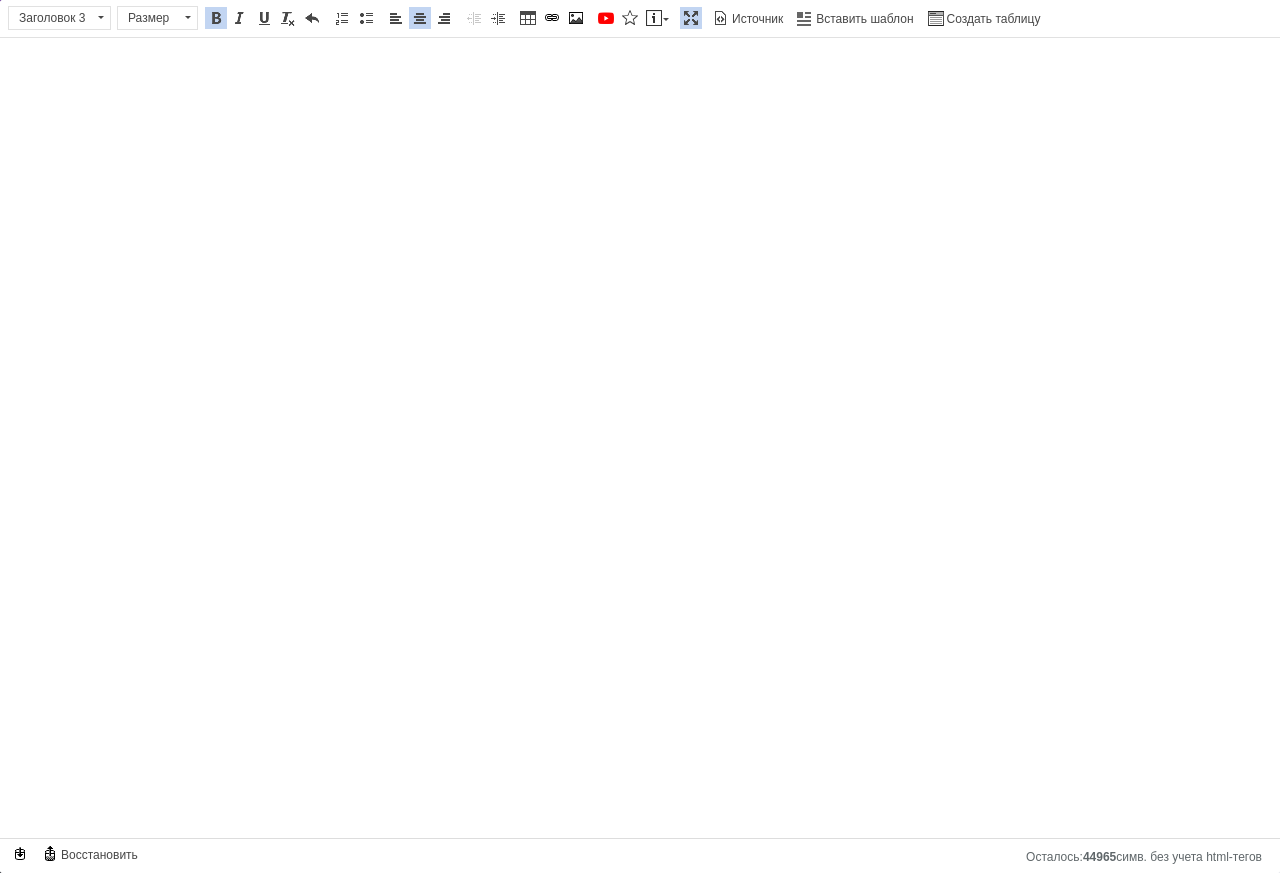 click at bounding box center (216, 18) 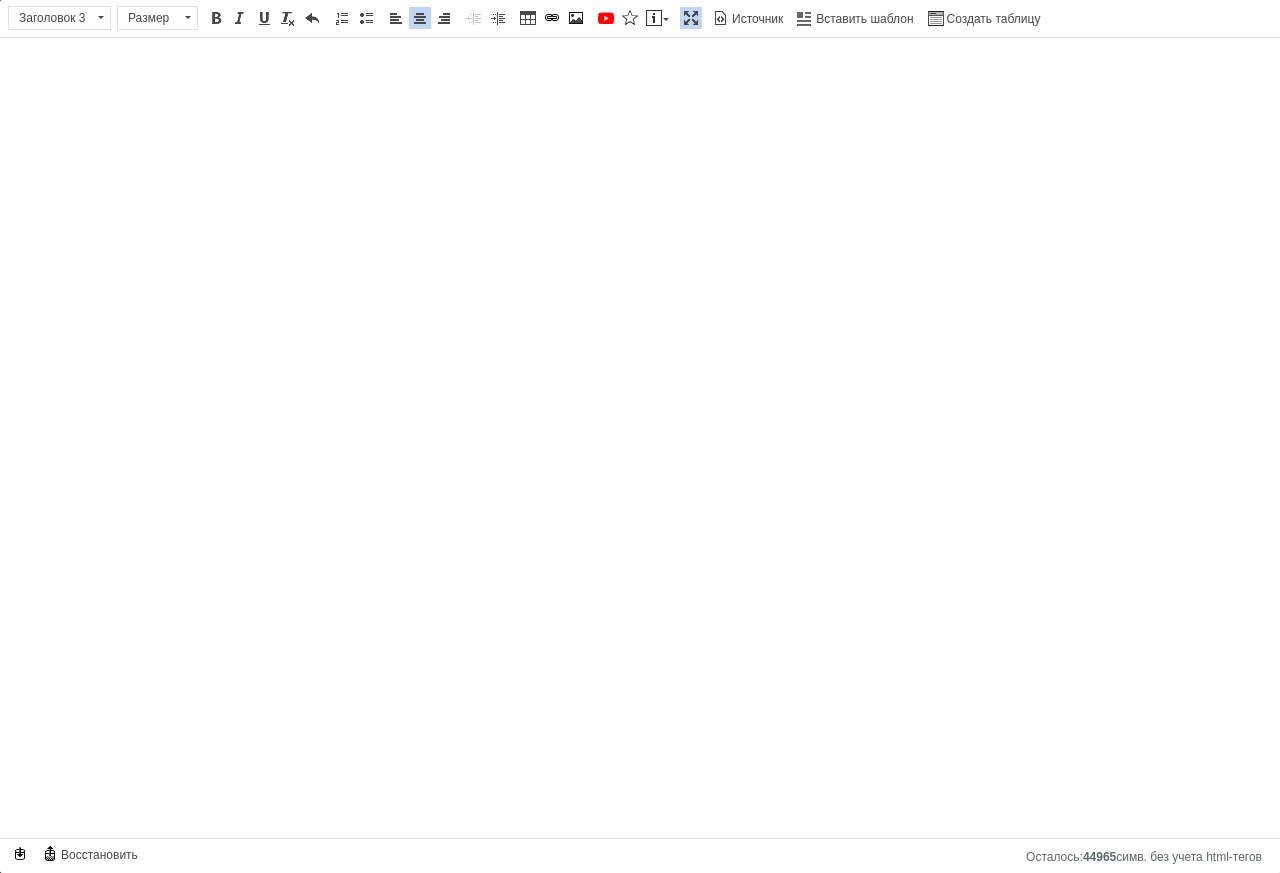 click at bounding box center (691, 18) 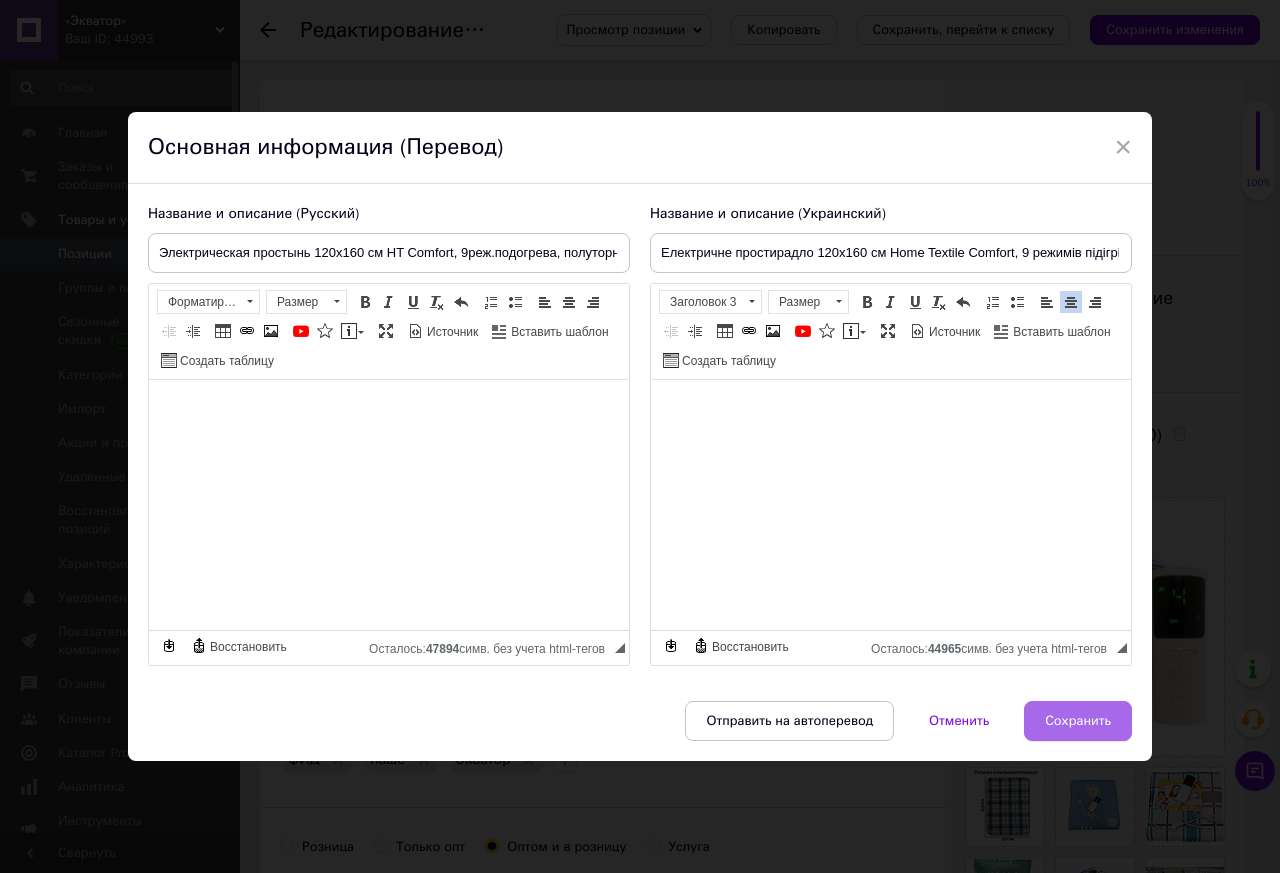 click on "Сохранить" at bounding box center [1078, 721] 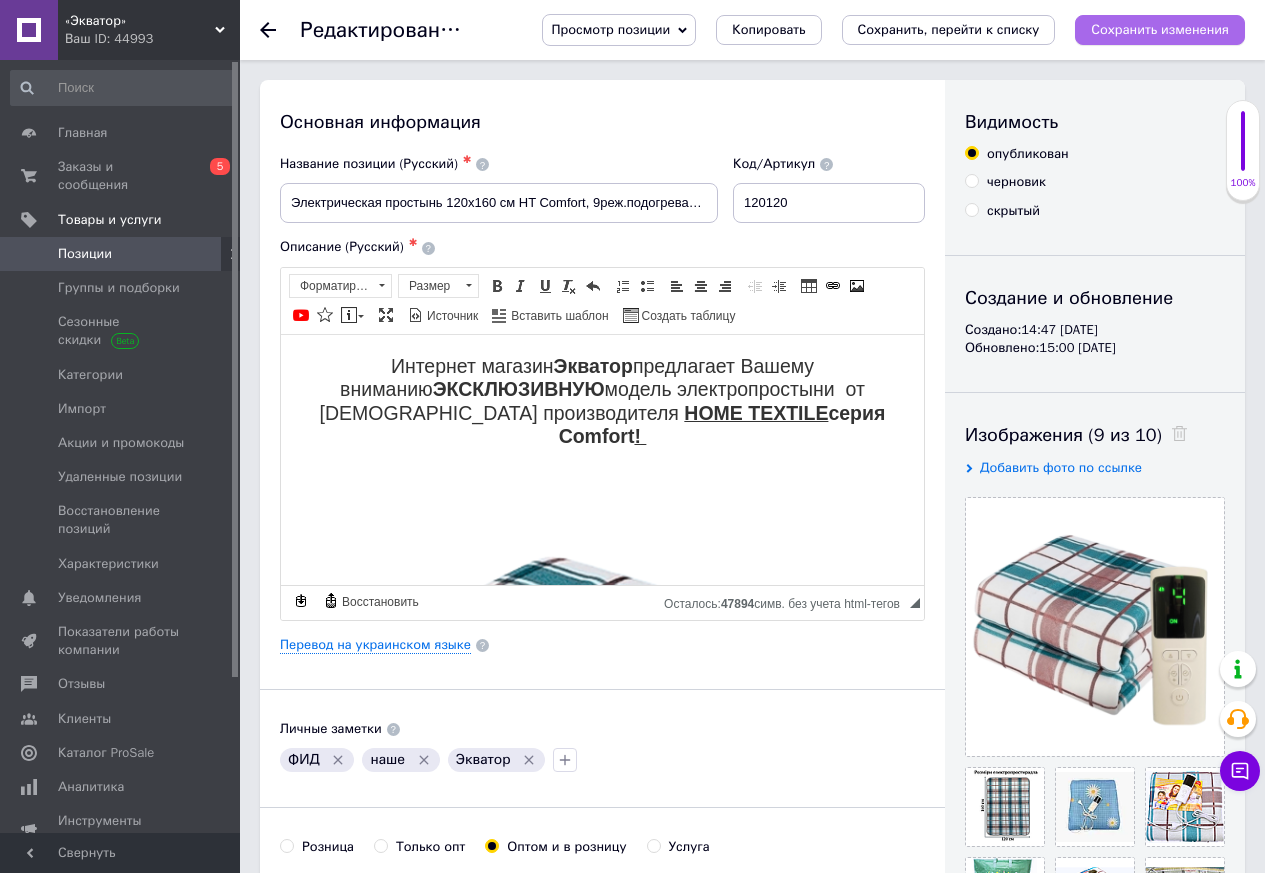 click on "Сохранить изменения" at bounding box center (1160, 30) 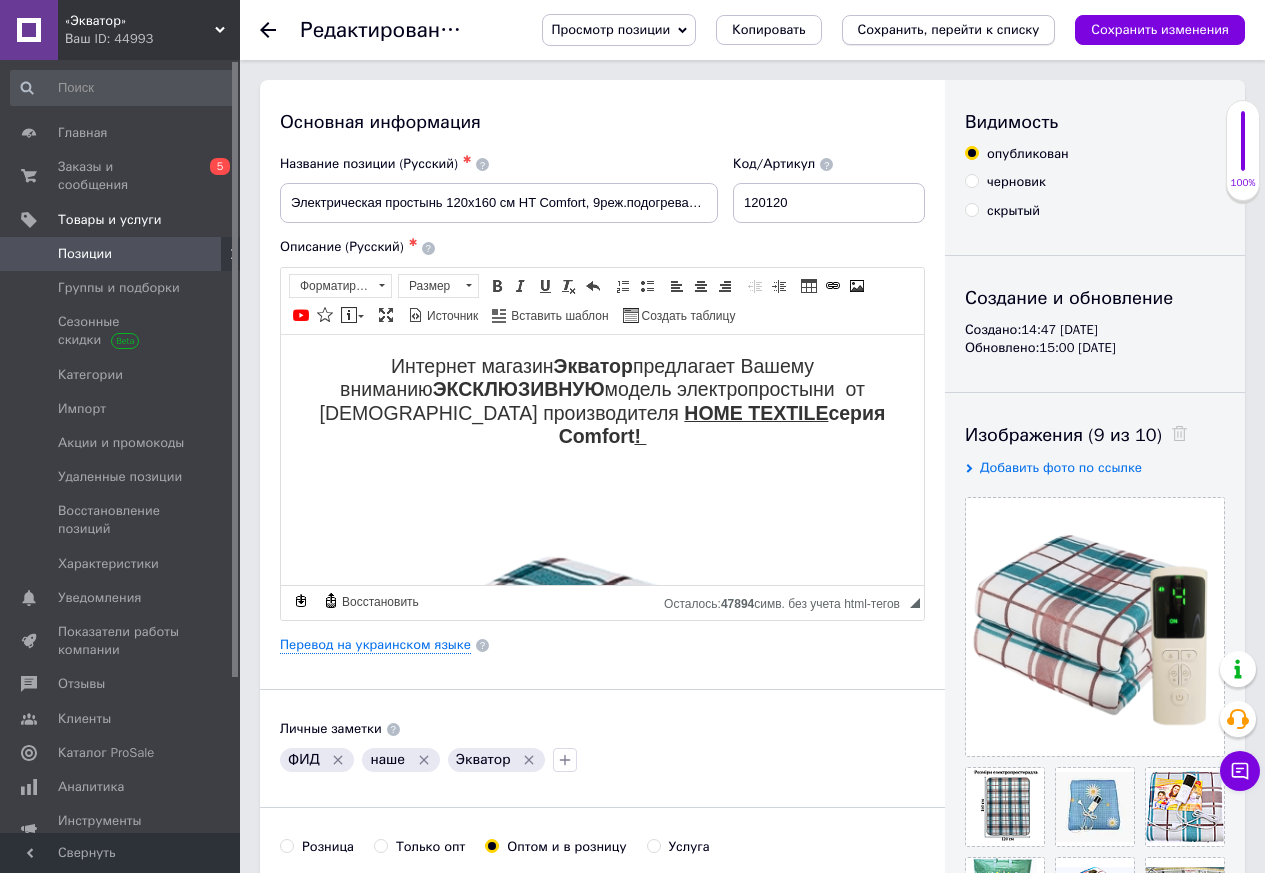 click on "Сохранить, перейти к списку" at bounding box center [949, 29] 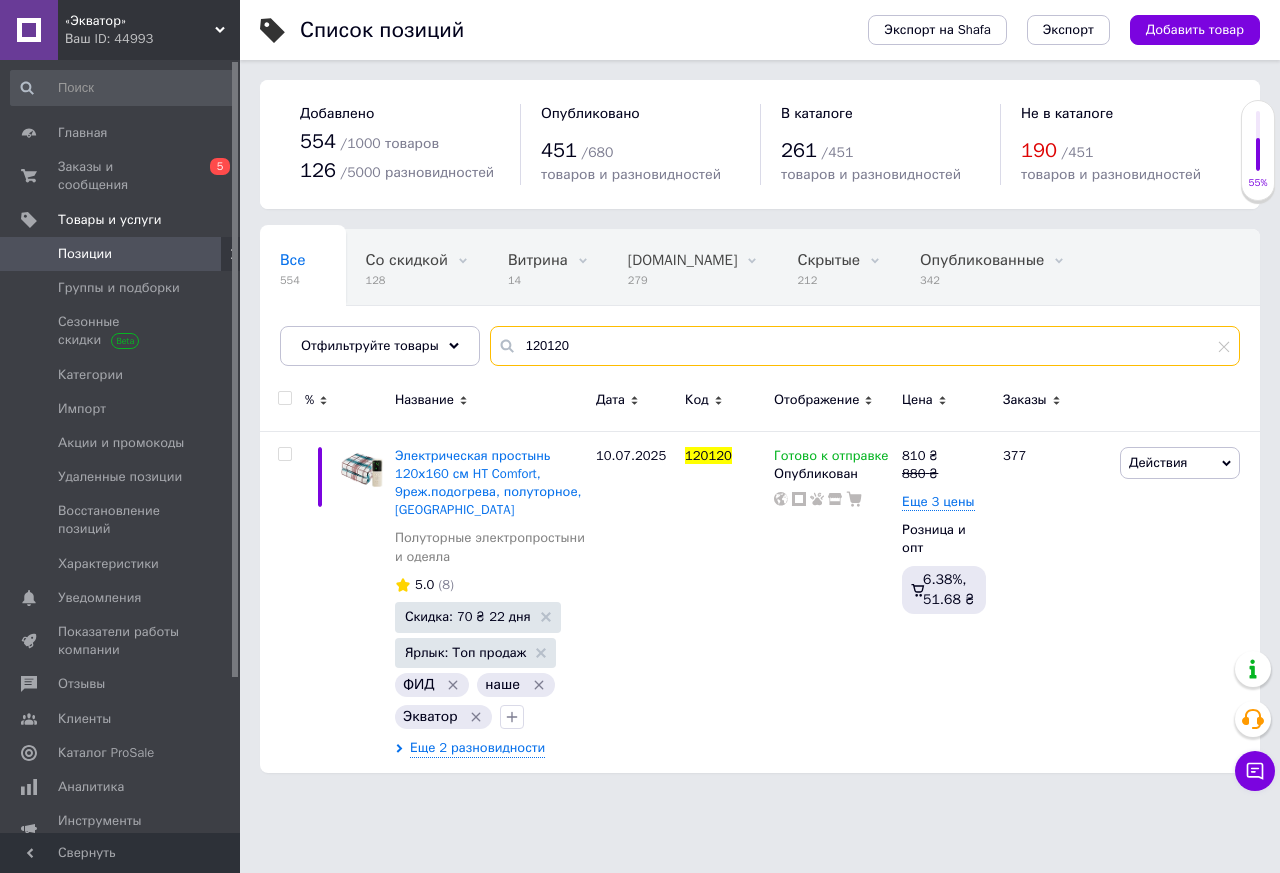 drag, startPoint x: 530, startPoint y: 357, endPoint x: 487, endPoint y: 357, distance: 43 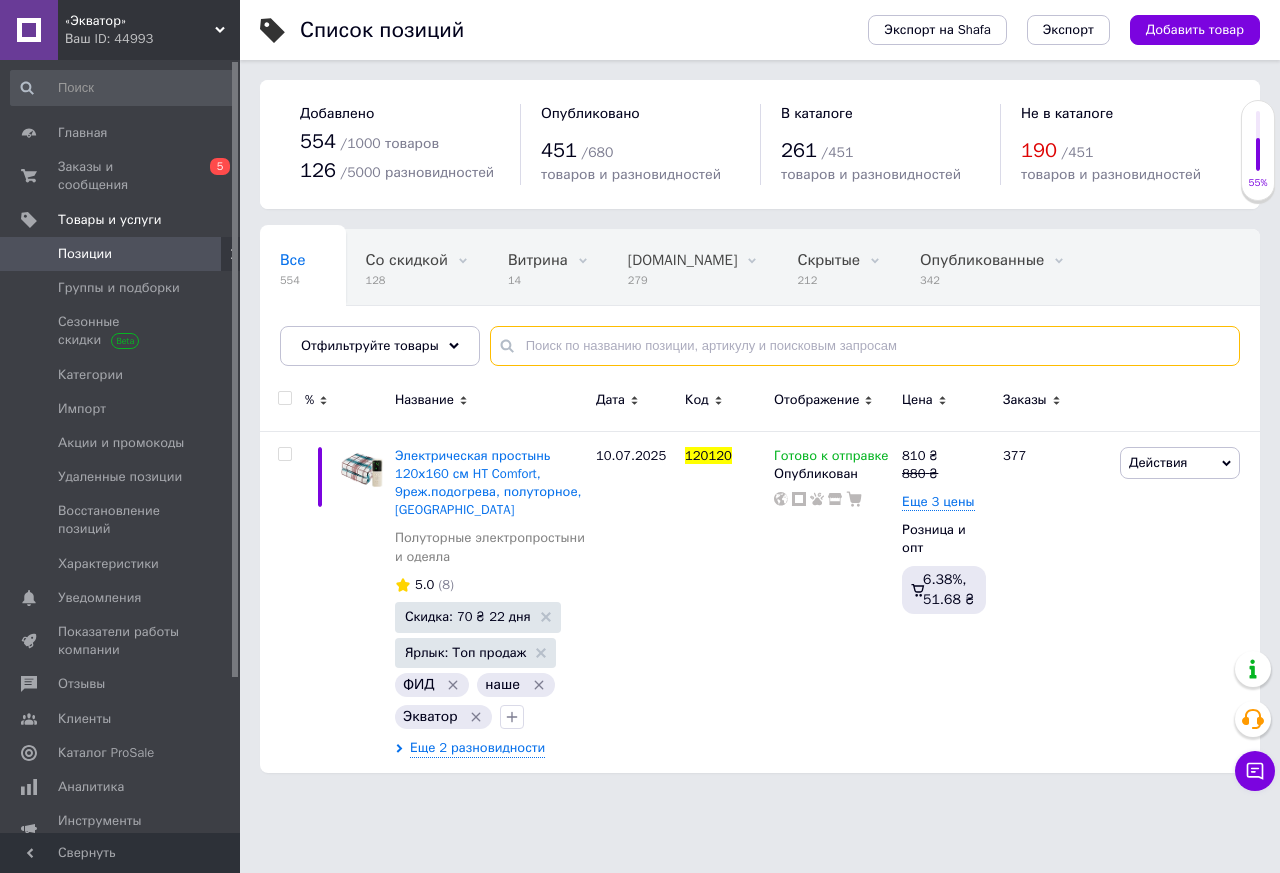 type 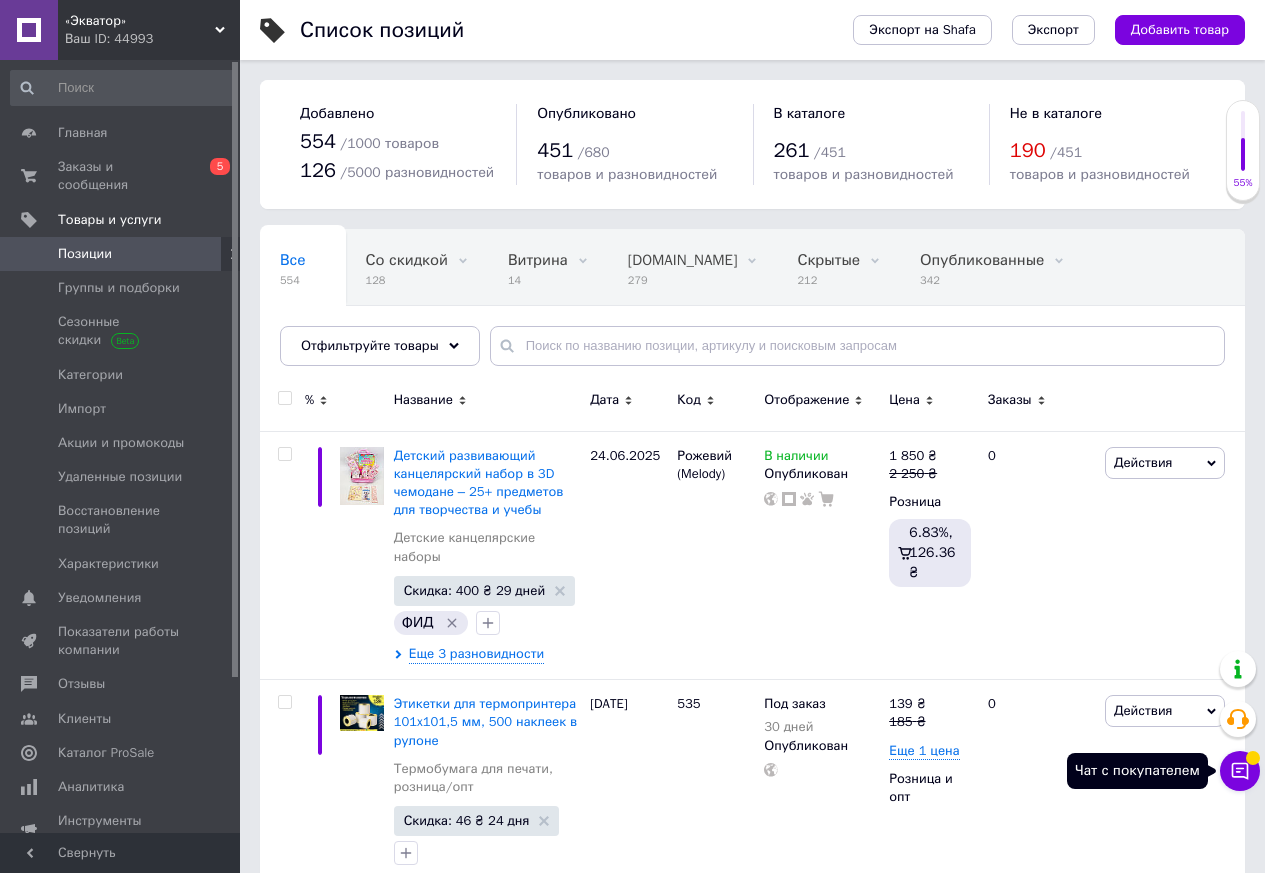 click on "Чат с покупателем" at bounding box center (1240, 771) 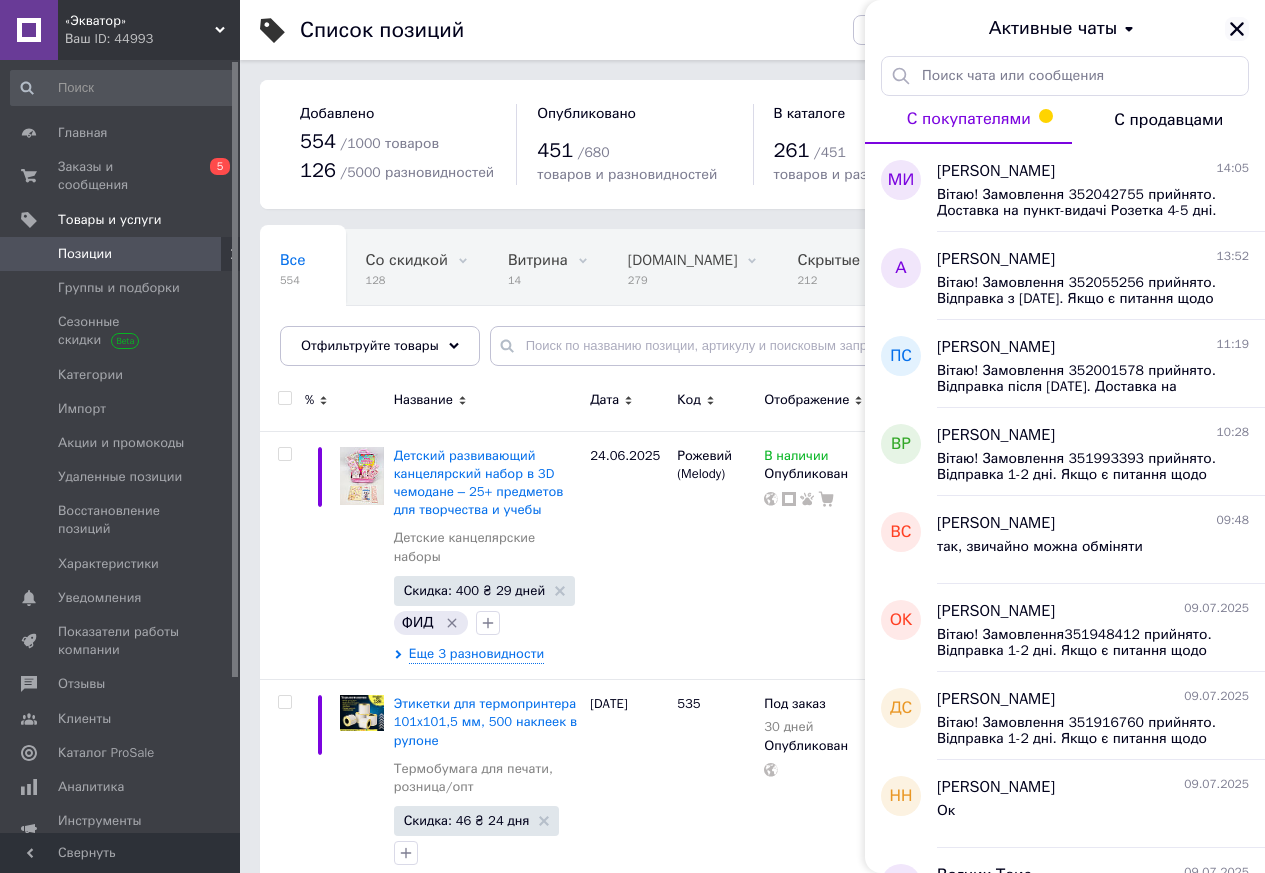 click 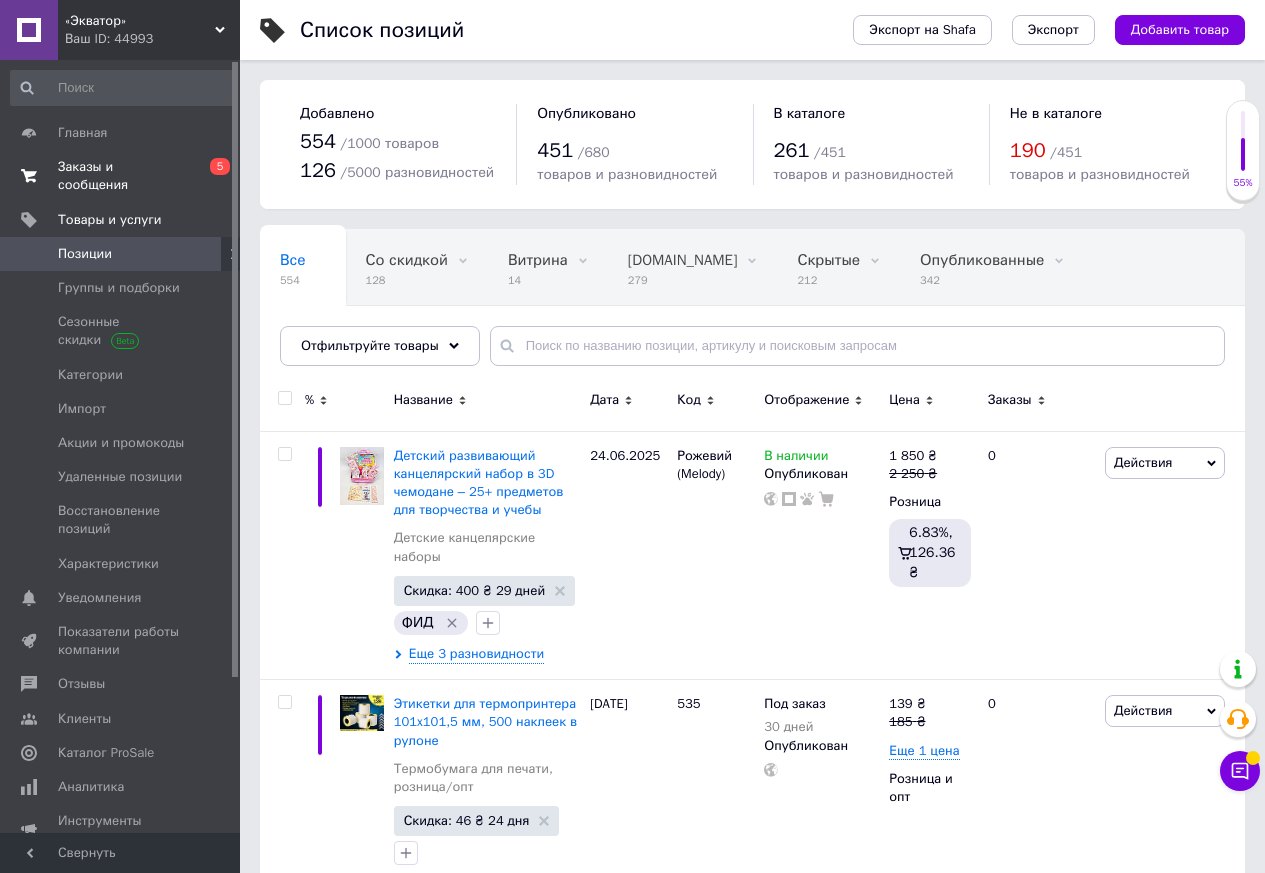 click on "Заказы и сообщения 0 5" at bounding box center [123, 176] 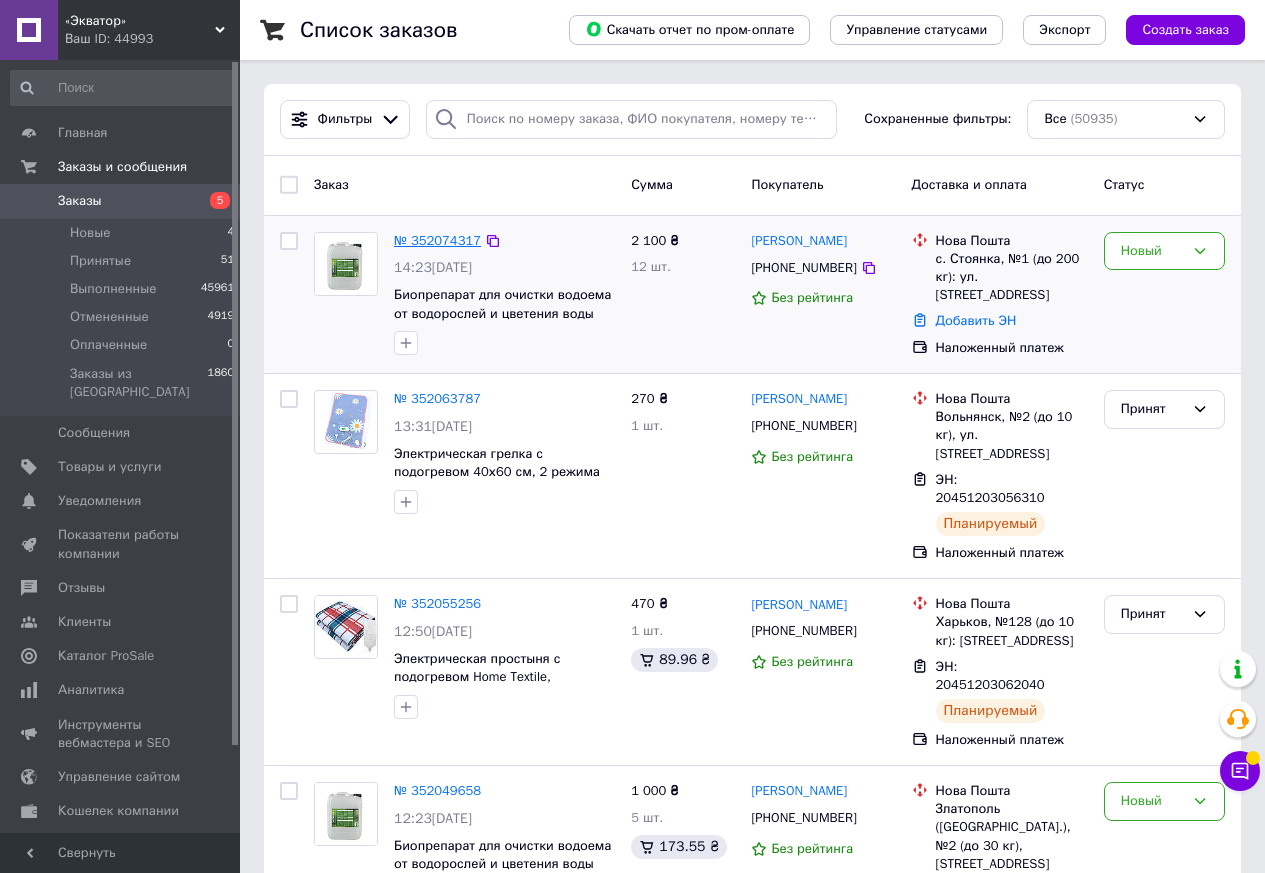 click on "№ 352074317" at bounding box center [437, 240] 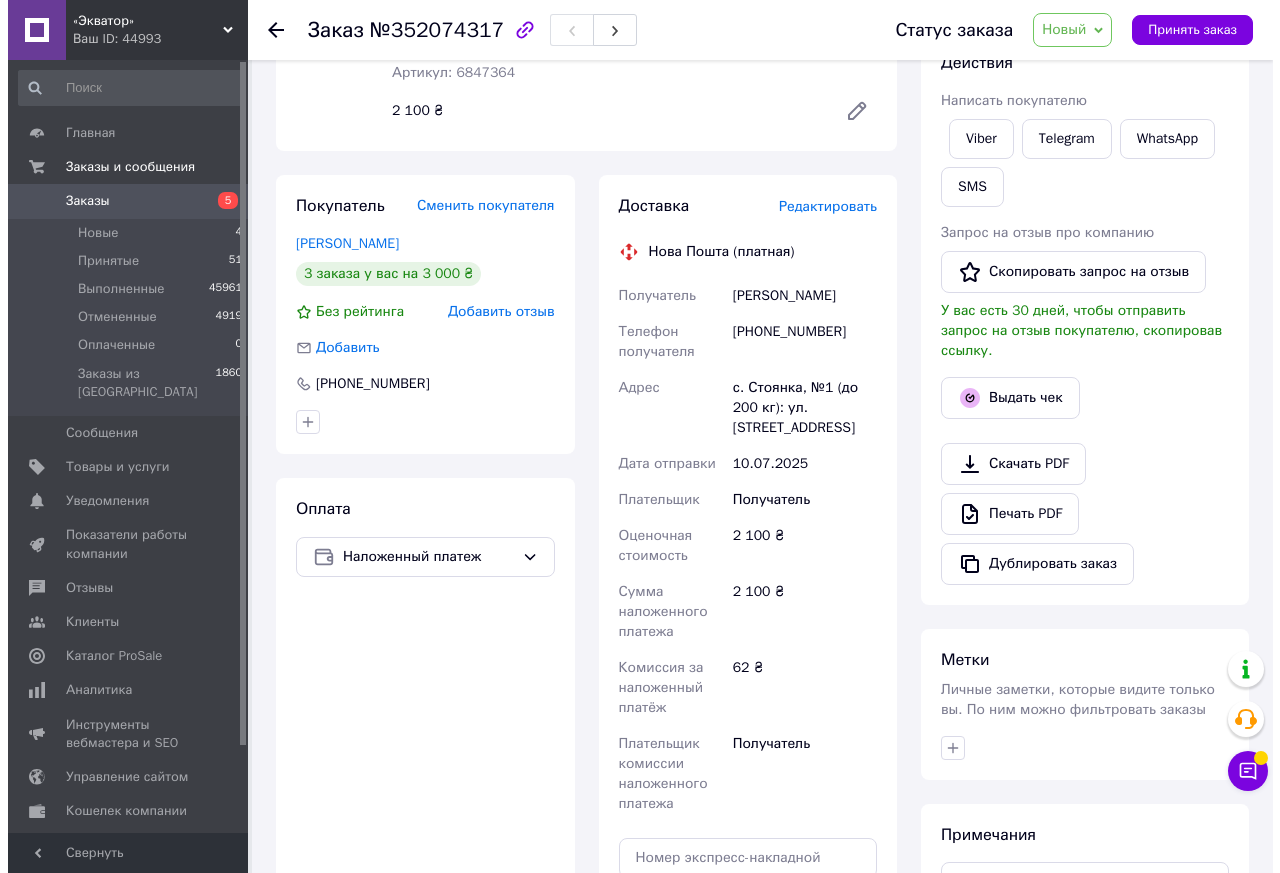 scroll, scrollTop: 0, scrollLeft: 0, axis: both 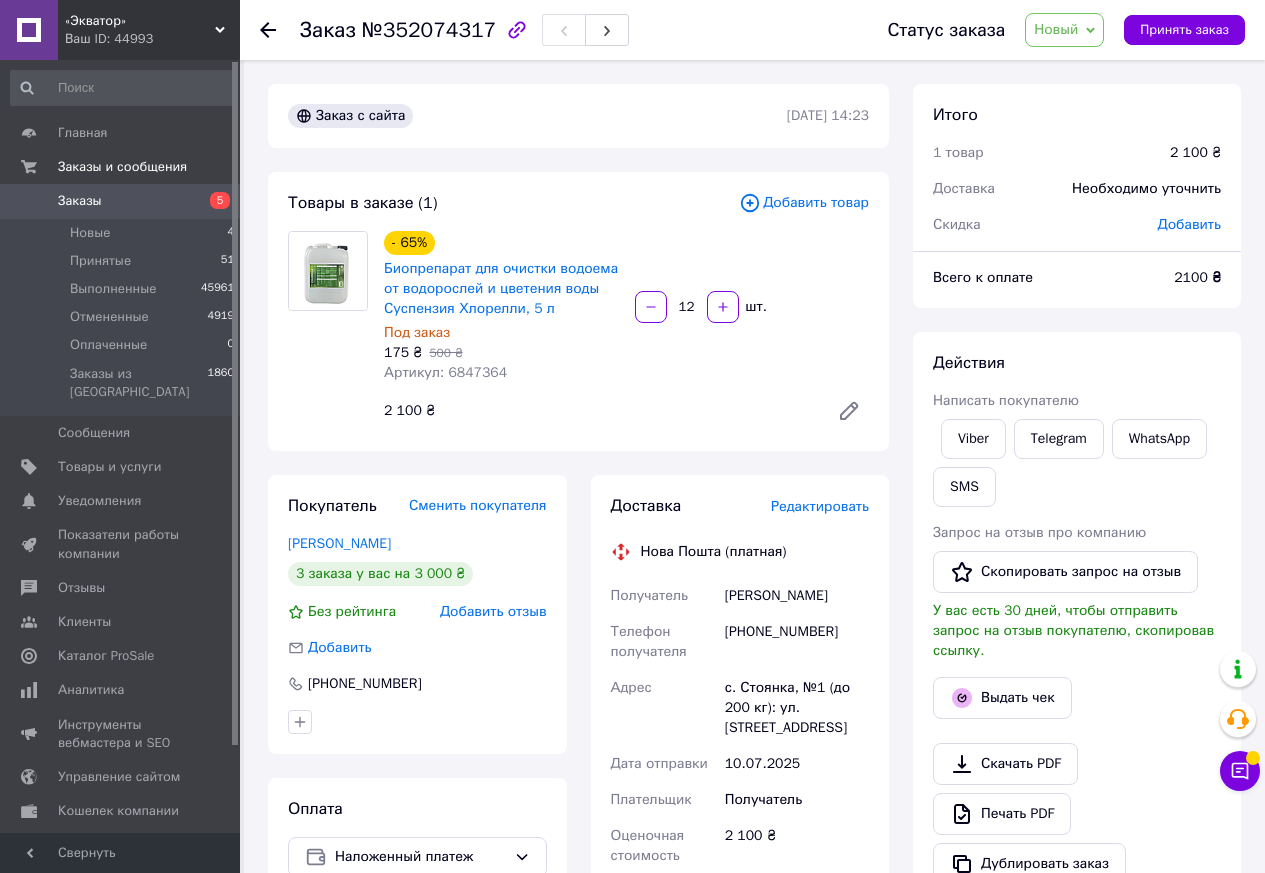 click at bounding box center (268, 30) 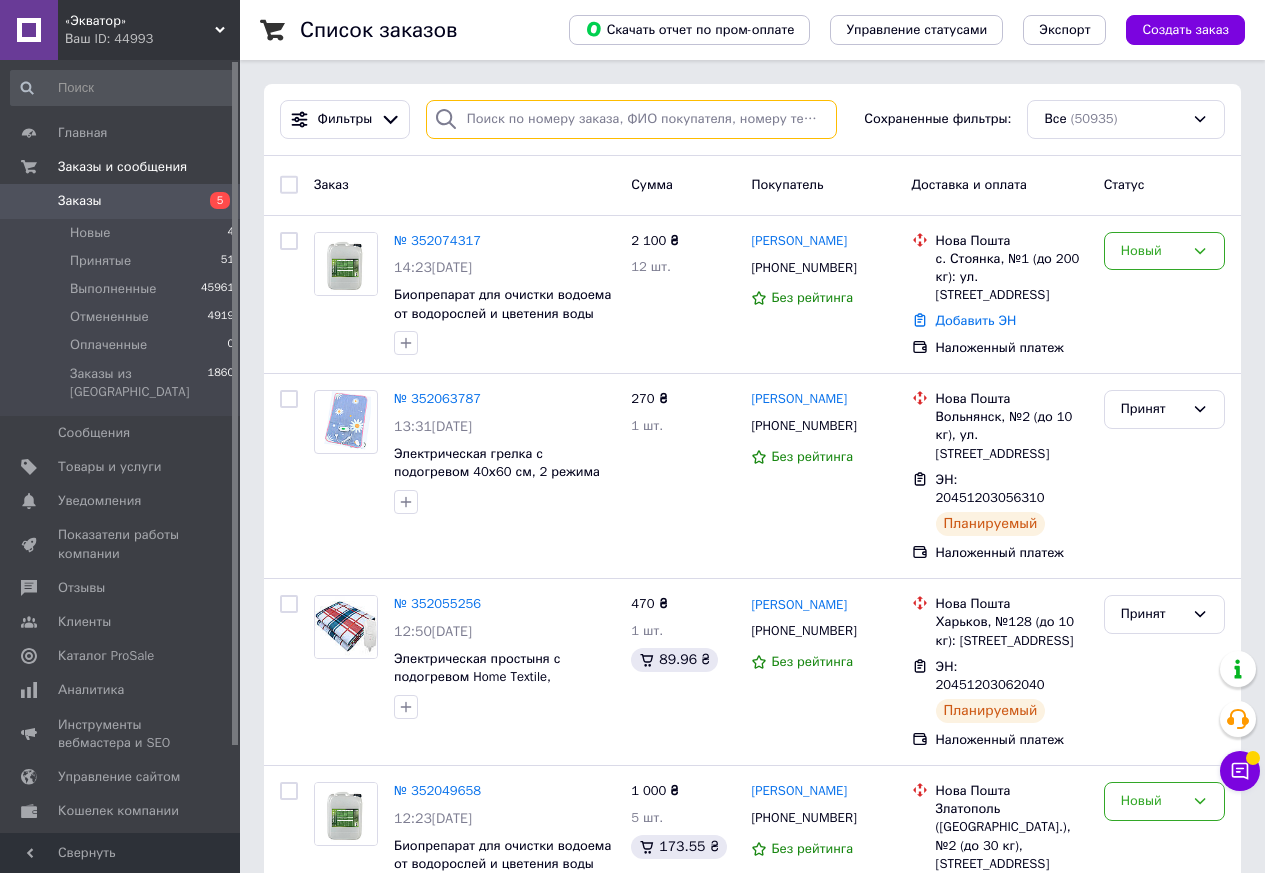 click at bounding box center [631, 119] 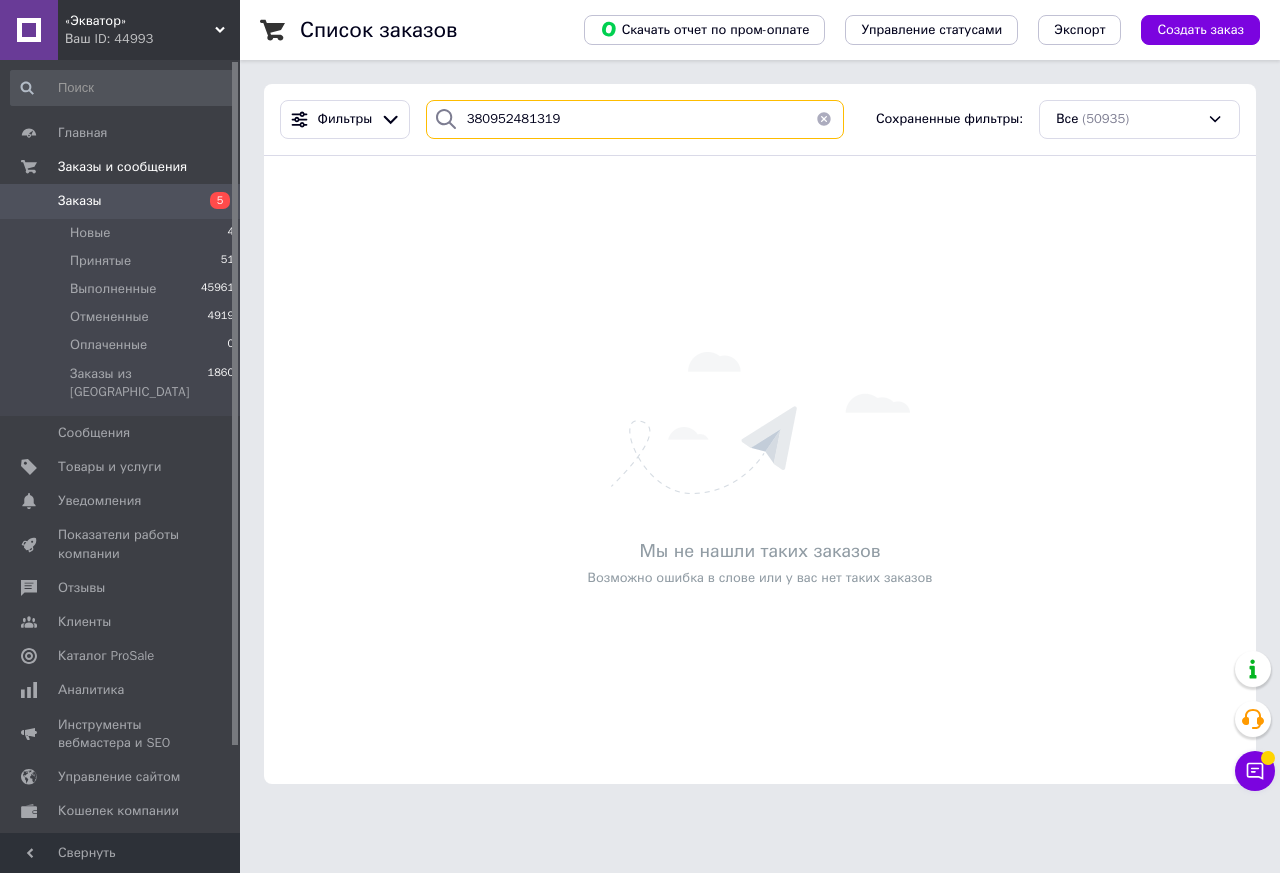 type on "380952481319" 